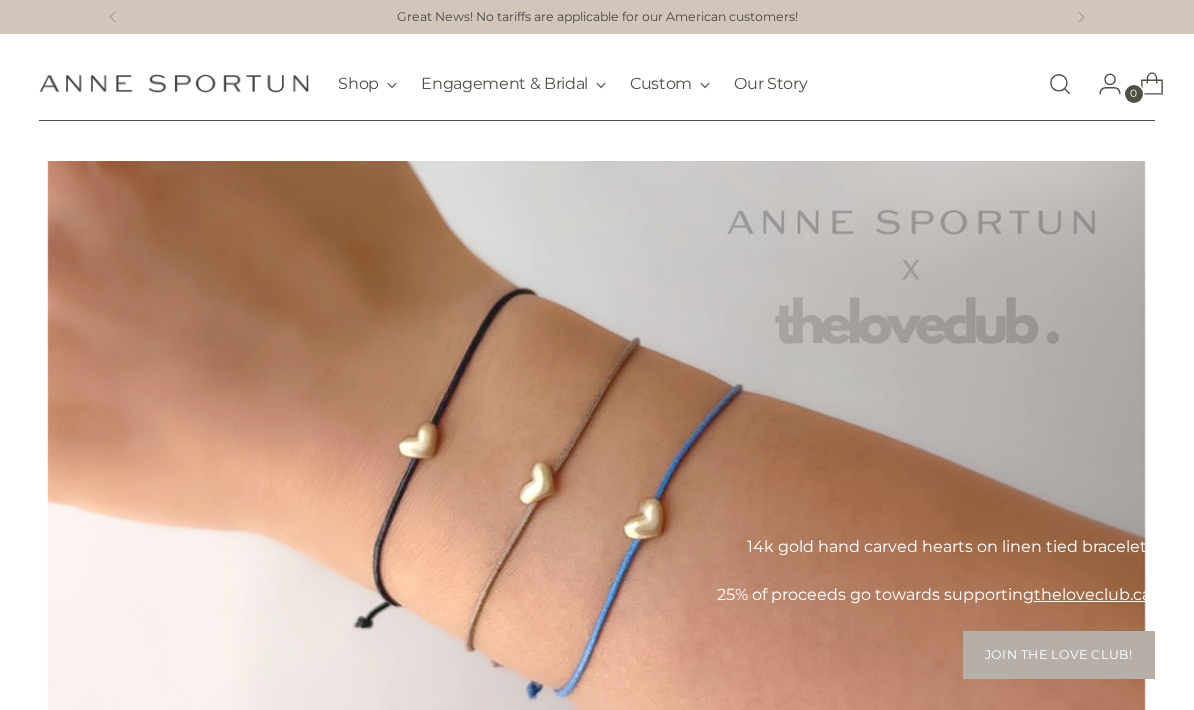 scroll, scrollTop: 0, scrollLeft: 0, axis: both 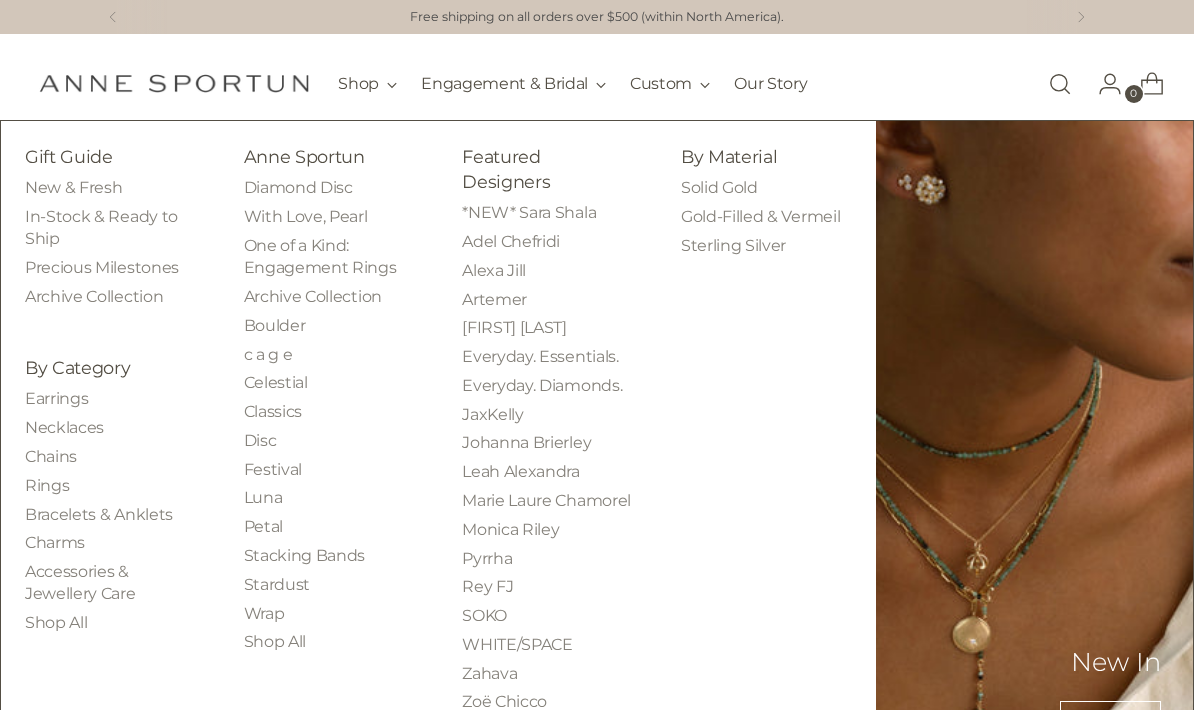 click on "Rings" at bounding box center [47, 485] 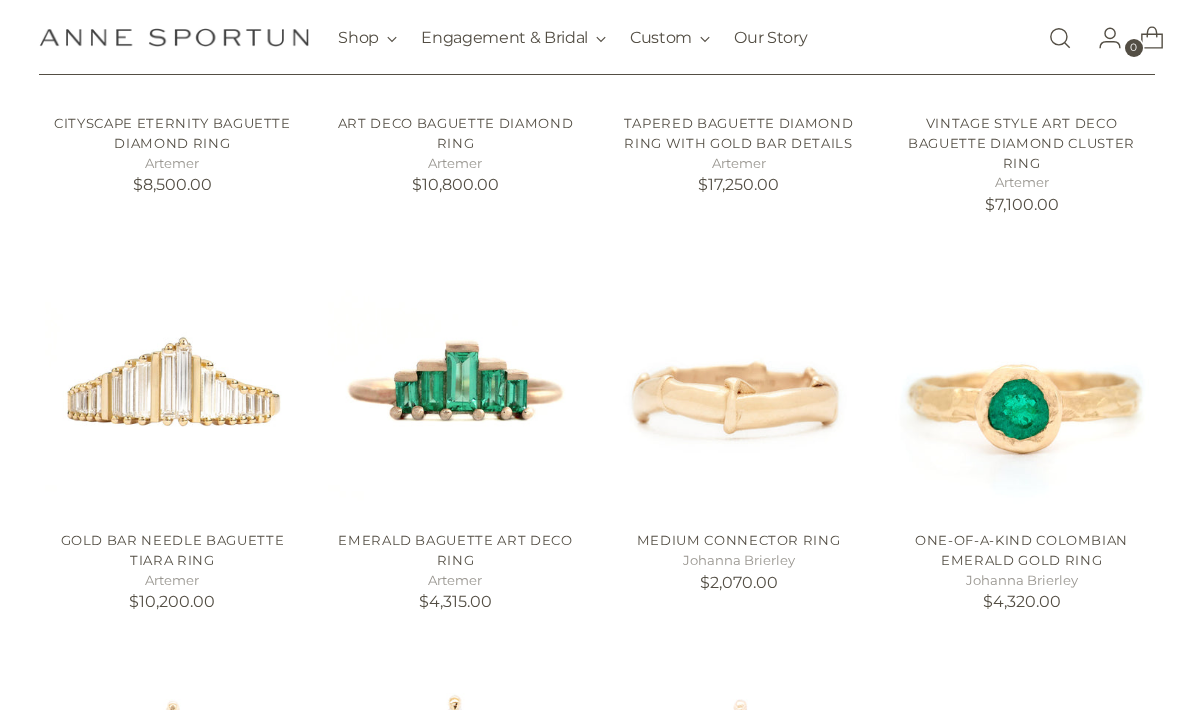 scroll, scrollTop: 649, scrollLeft: 0, axis: vertical 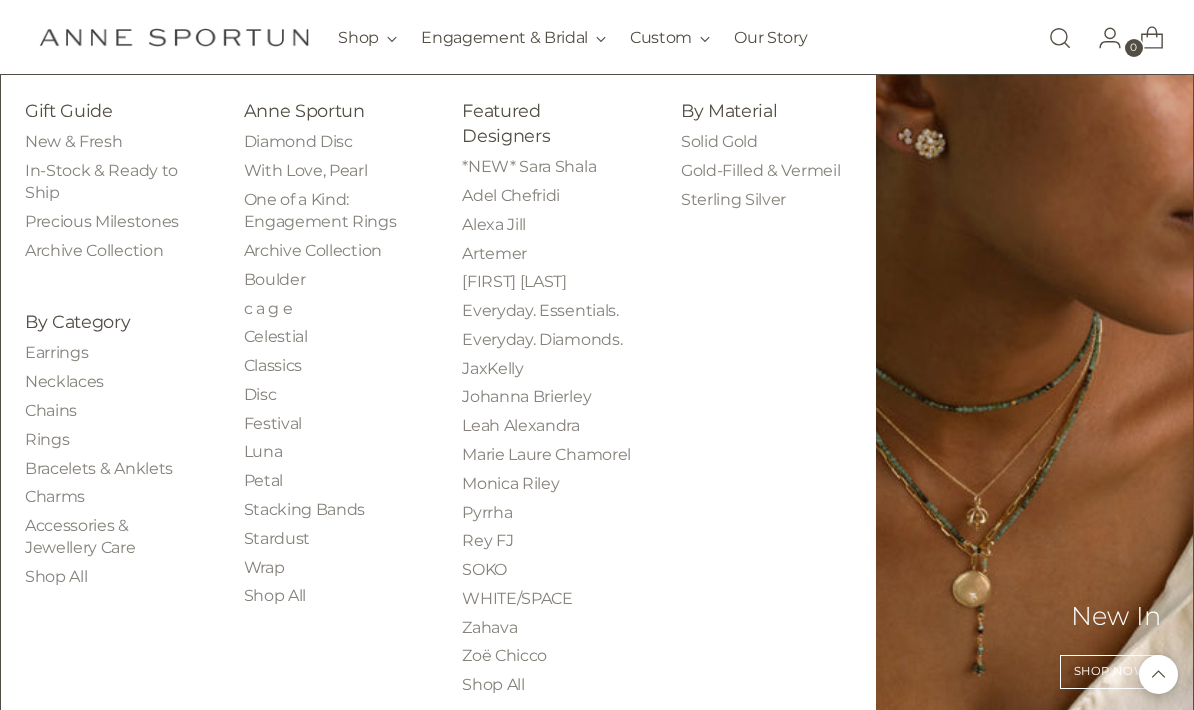 click on "Solid Gold" at bounding box center (719, 141) 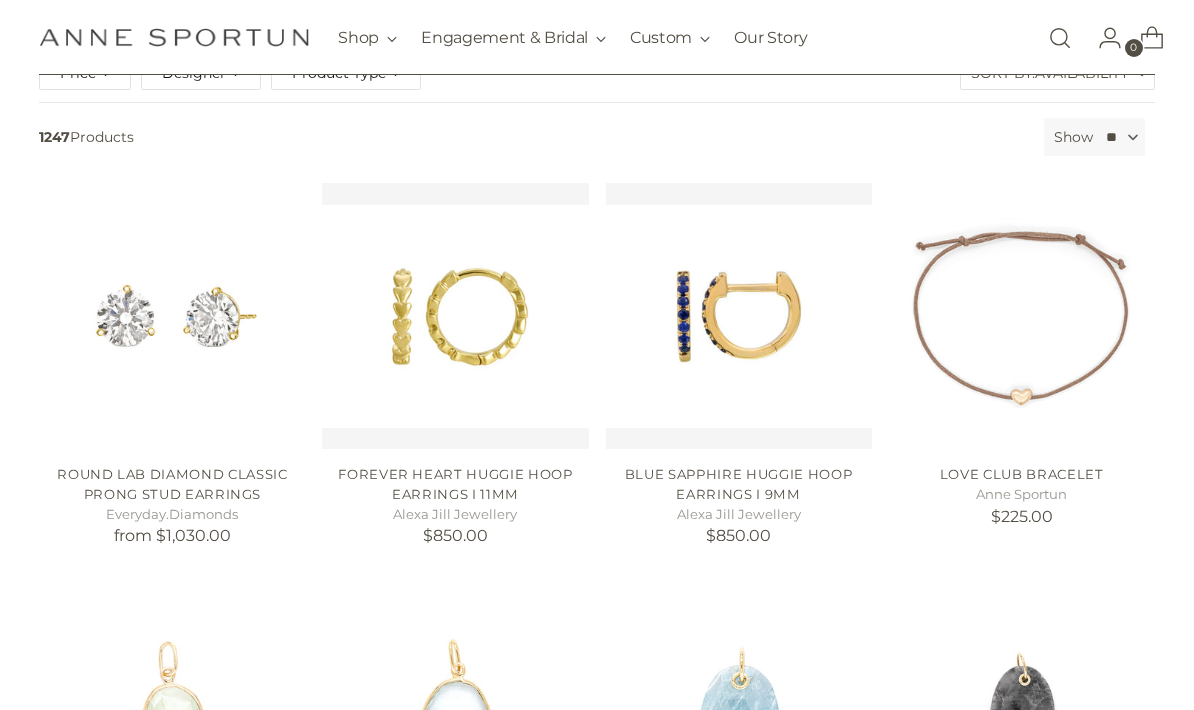 scroll, scrollTop: 293, scrollLeft: 0, axis: vertical 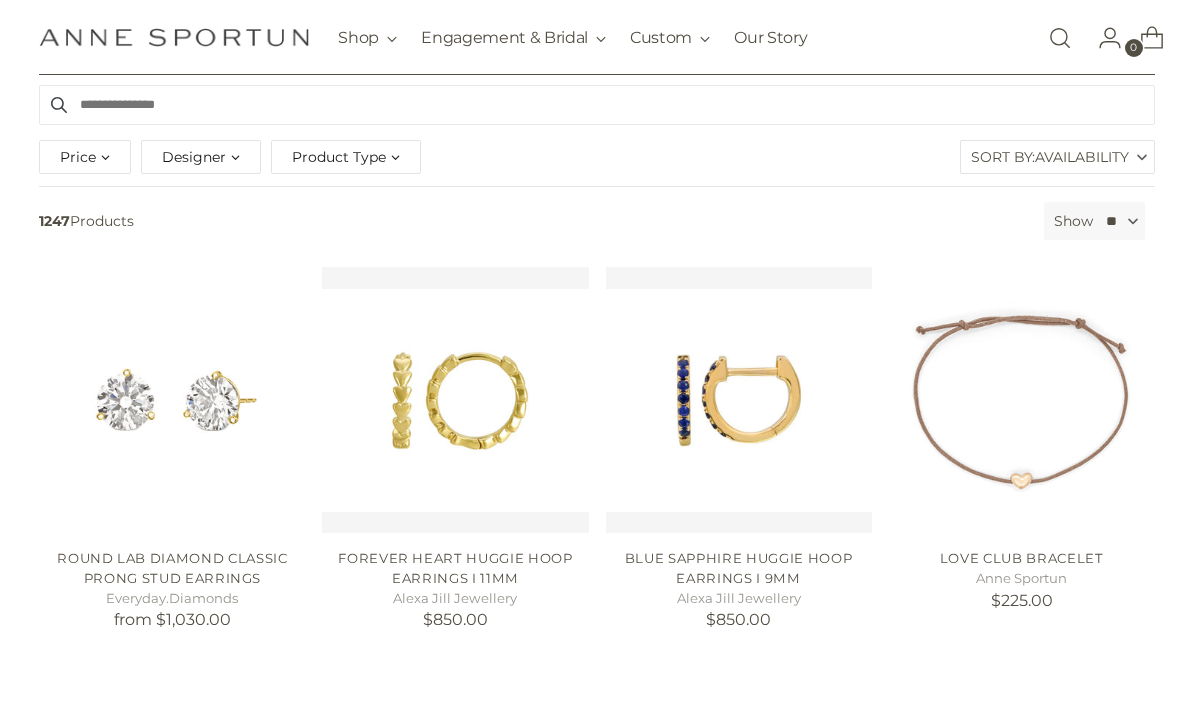 click on "Availability" at bounding box center (1082, 158) 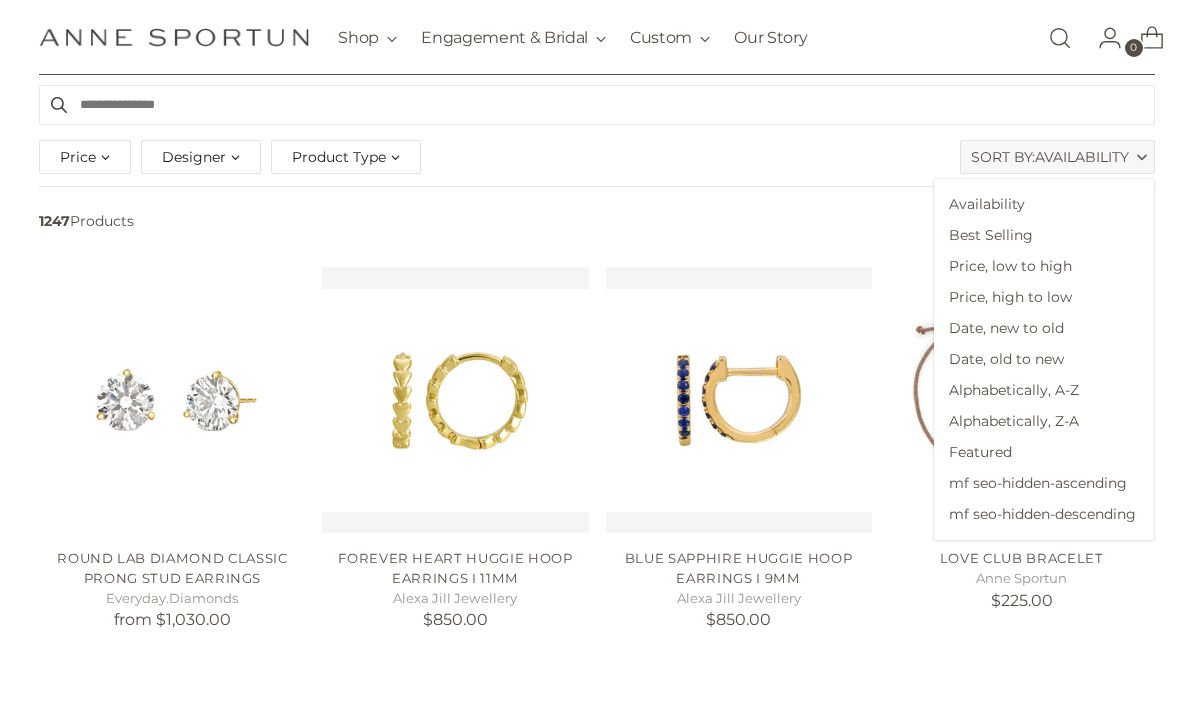 scroll, scrollTop: 214, scrollLeft: 0, axis: vertical 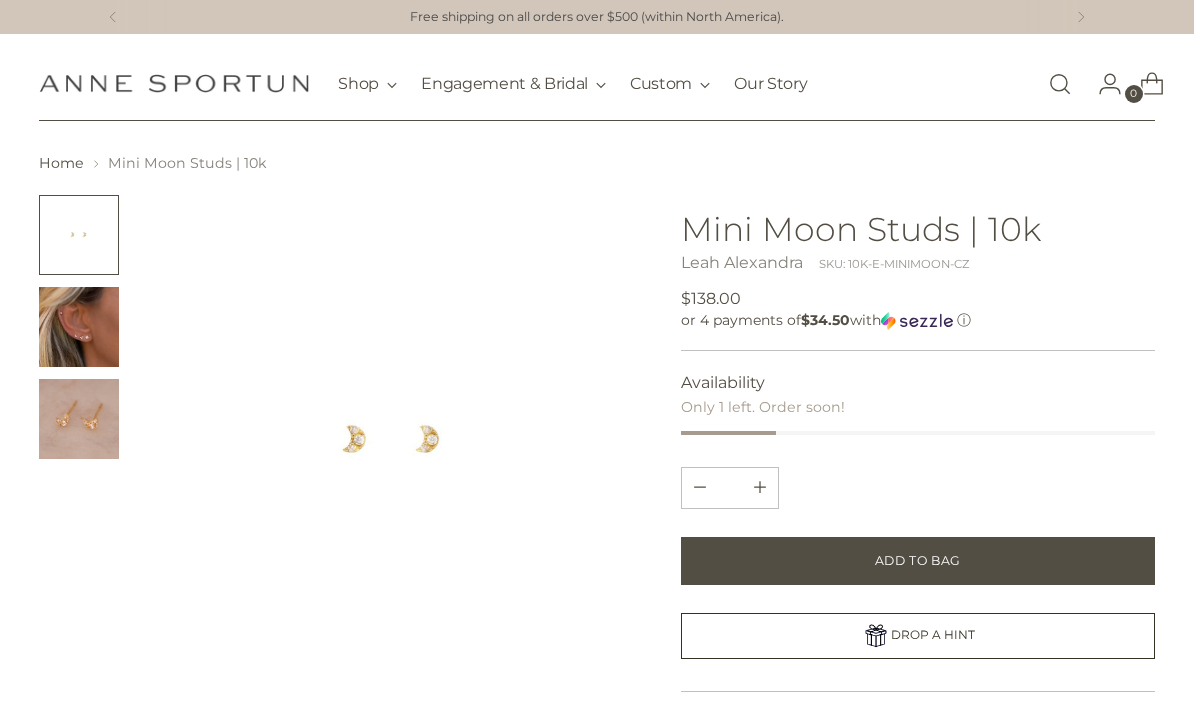 click at bounding box center [79, 327] 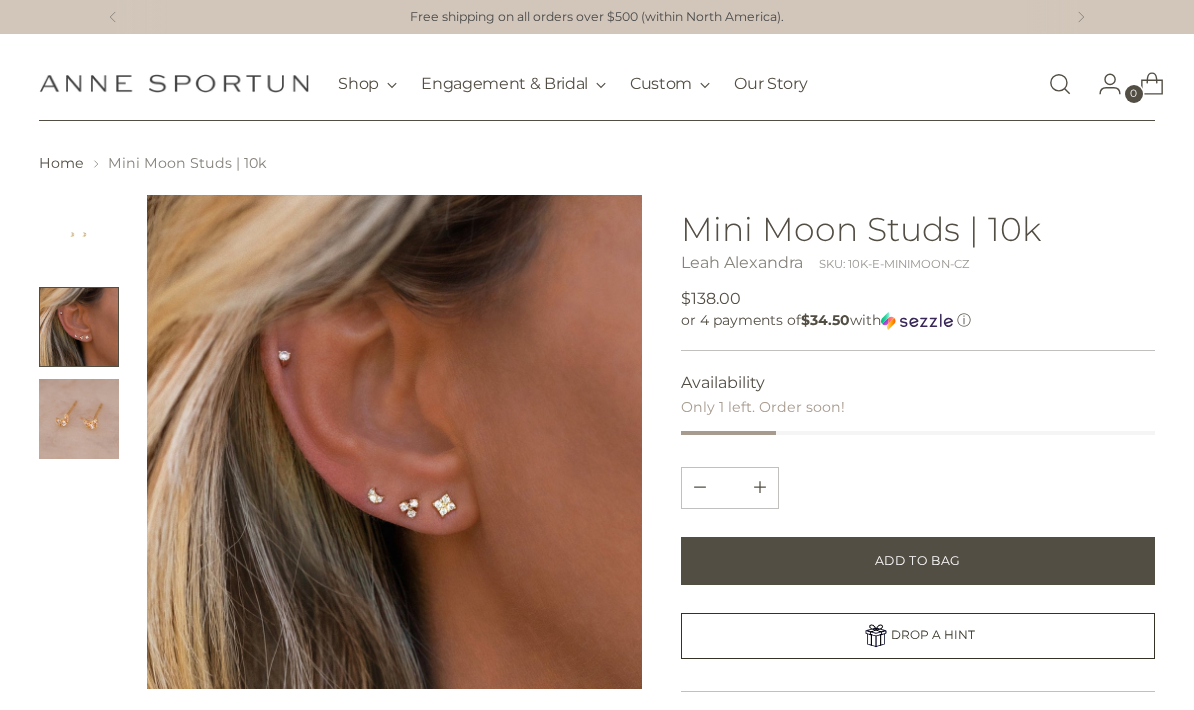 click on "Add to Bag" at bounding box center (918, 561) 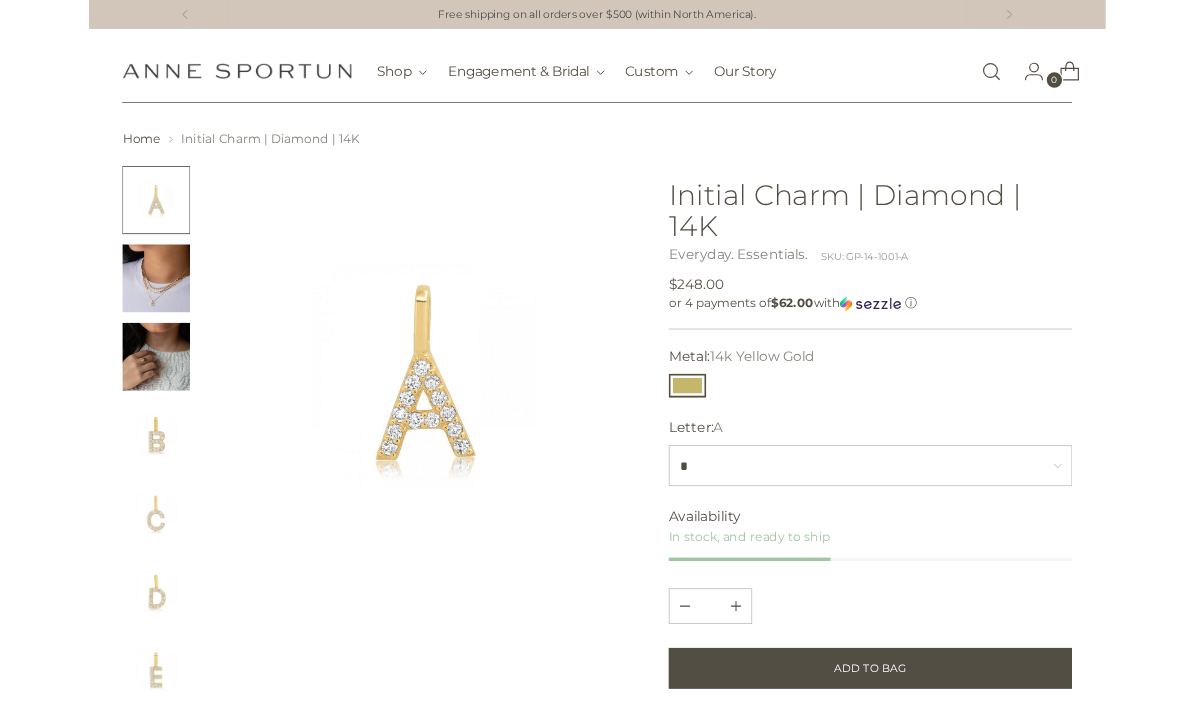 scroll, scrollTop: 0, scrollLeft: 0, axis: both 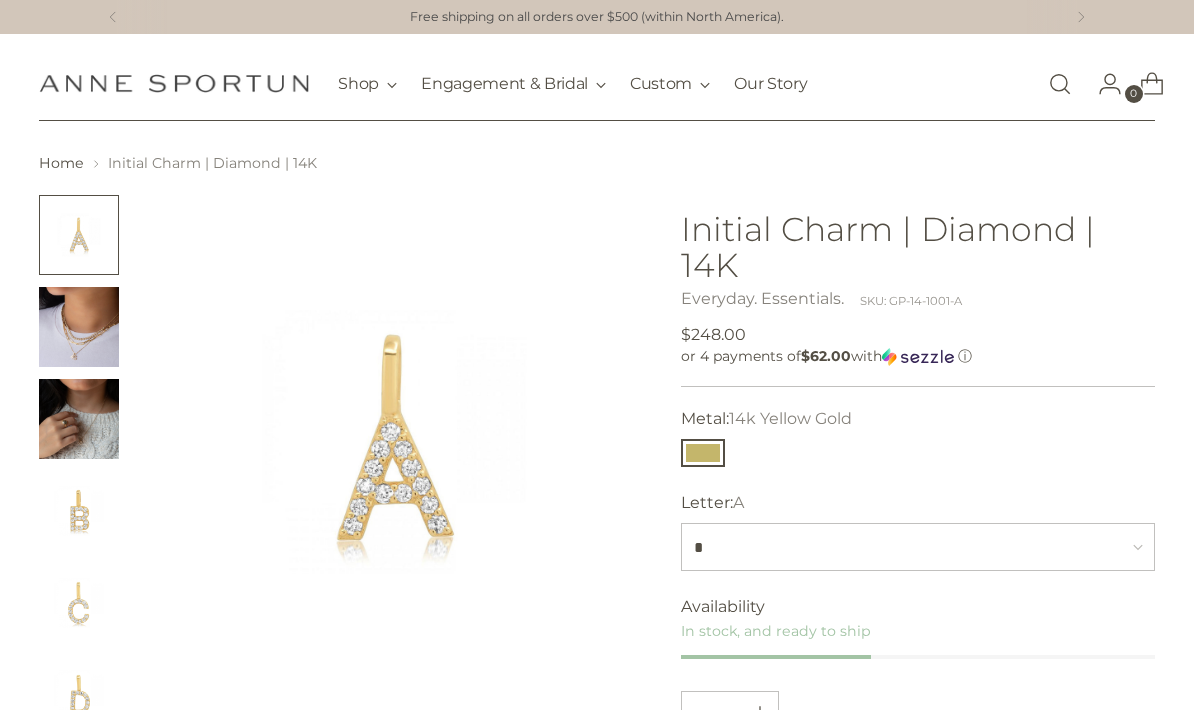 click at bounding box center [79, 327] 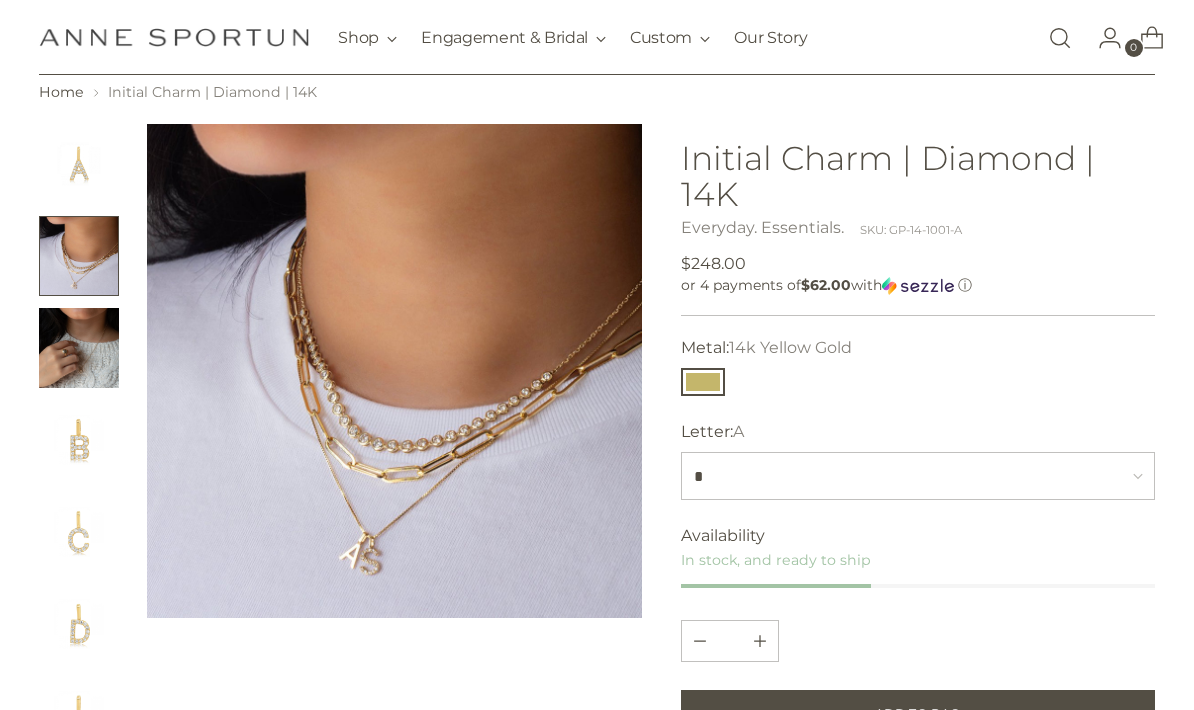 scroll, scrollTop: 85, scrollLeft: 0, axis: vertical 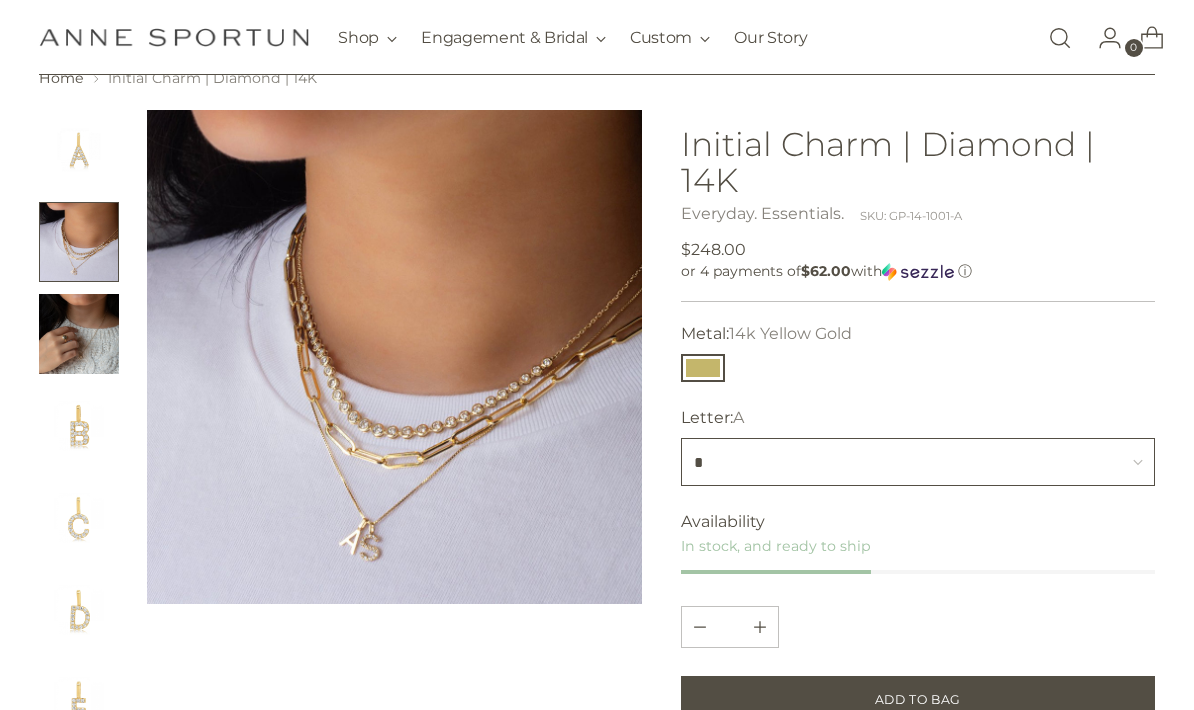 click on "* * * * * * * * * * * * * * * * * * * * * * * * * *" at bounding box center (917, 462) 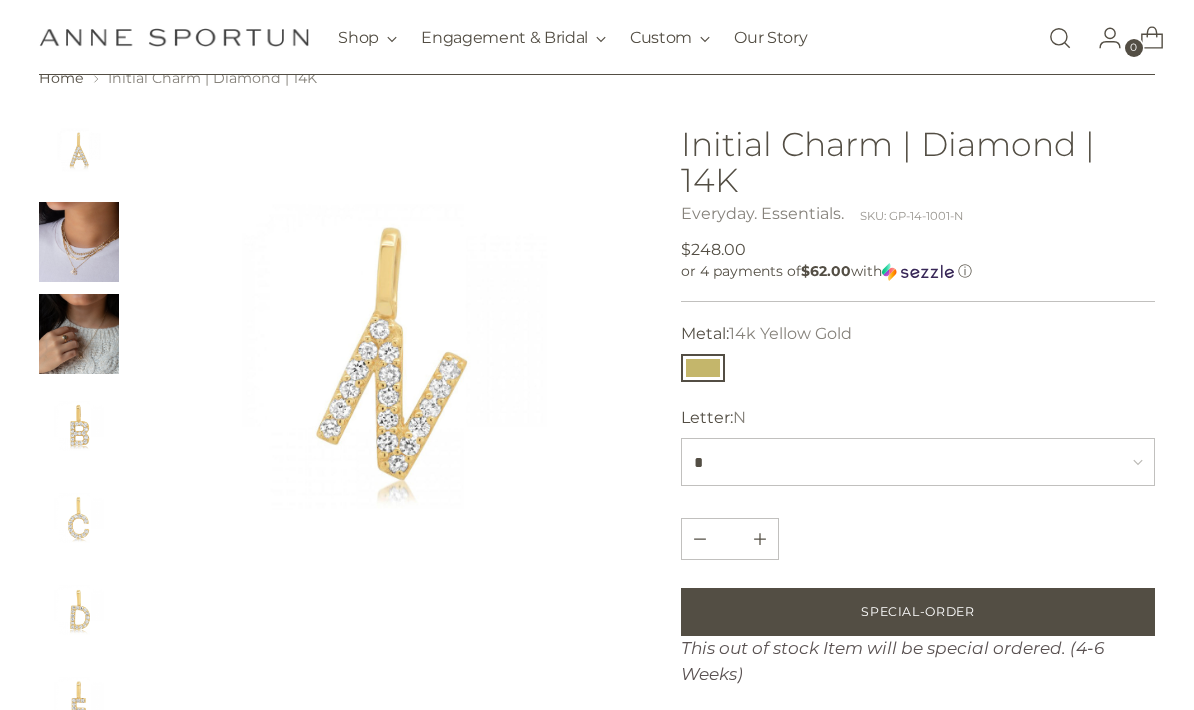 click on "Special-Order" at bounding box center [917, 612] 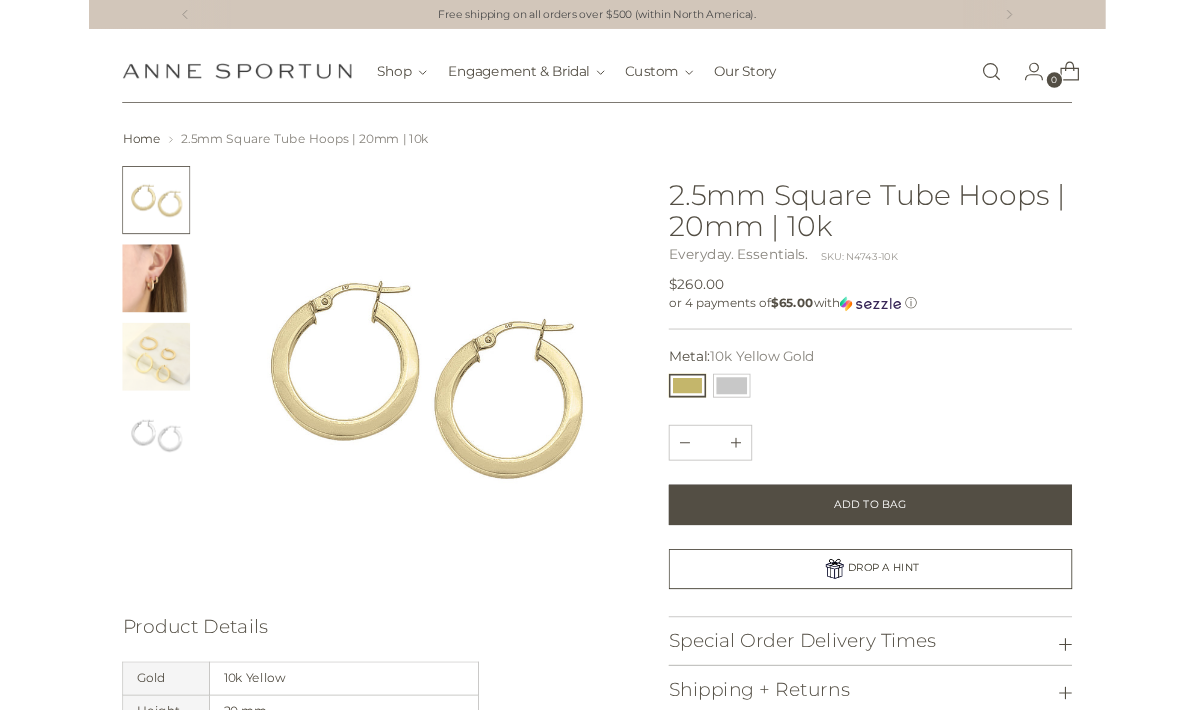 scroll, scrollTop: 0, scrollLeft: 0, axis: both 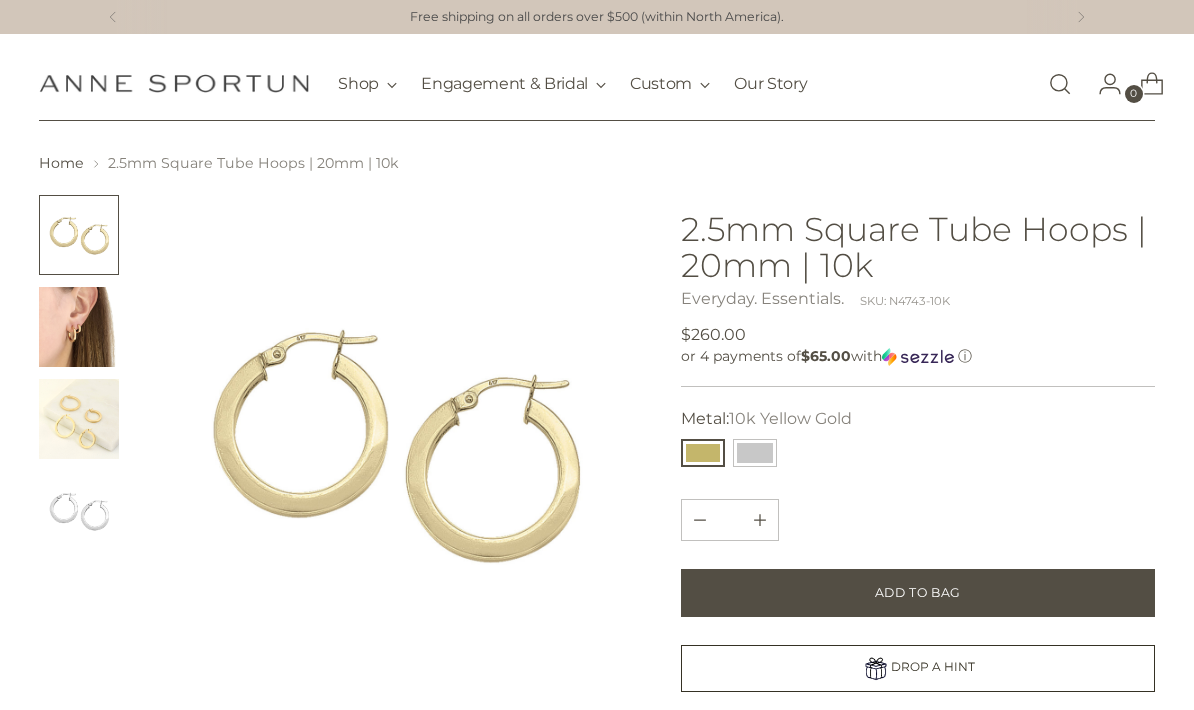 click at bounding box center (79, 327) 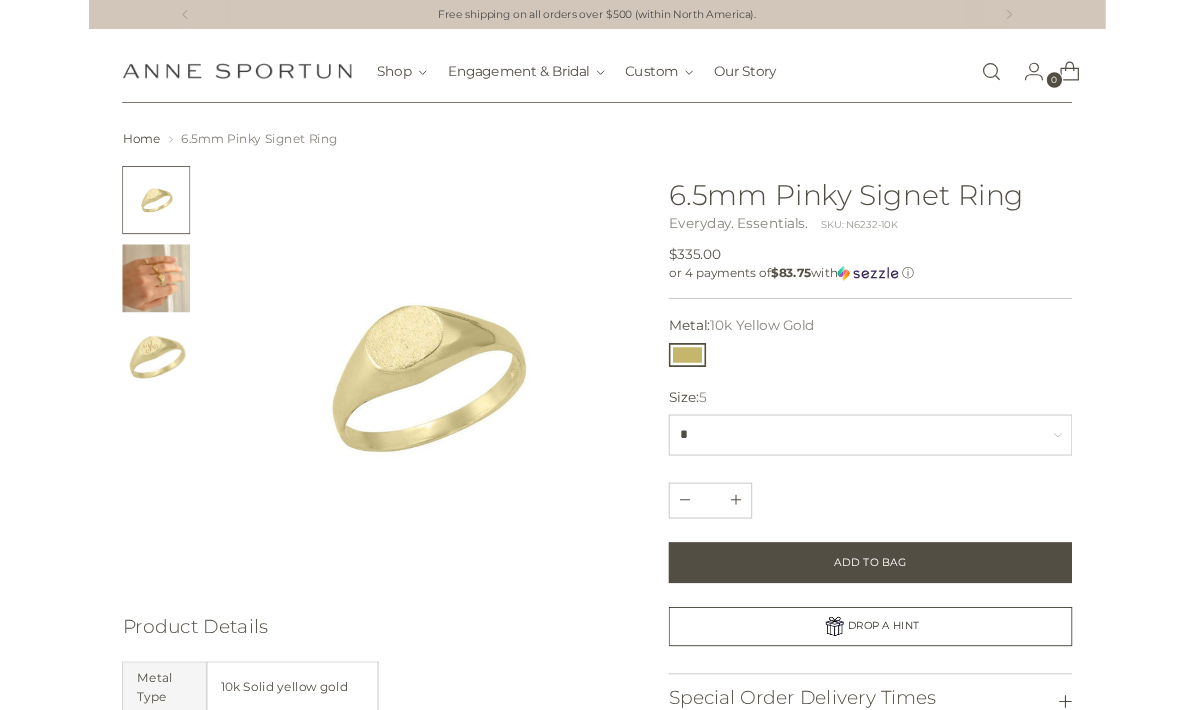 scroll, scrollTop: 0, scrollLeft: 0, axis: both 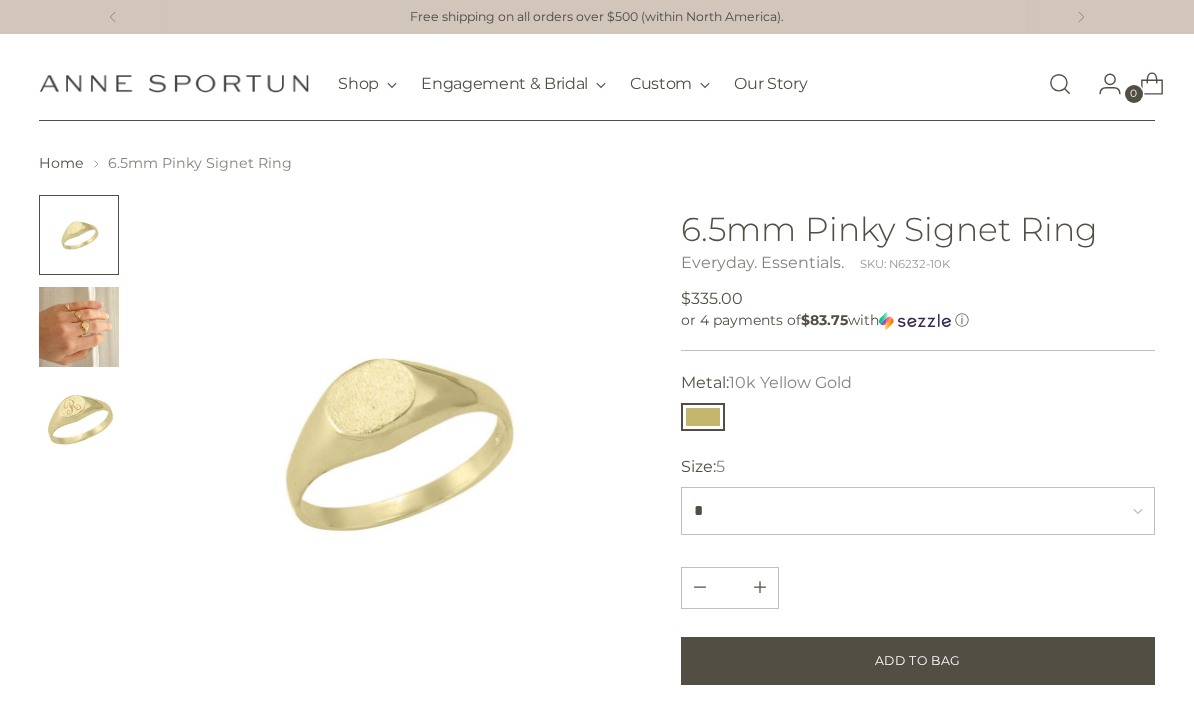 click at bounding box center [79, 327] 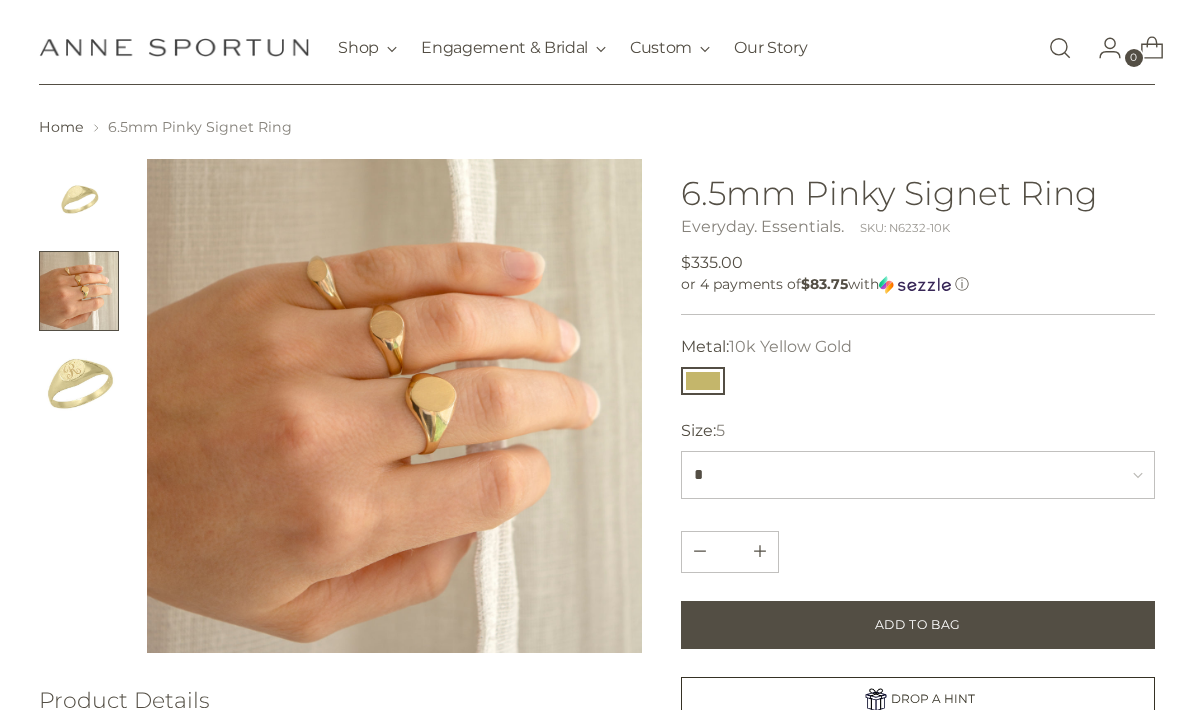 scroll, scrollTop: 37, scrollLeft: 0, axis: vertical 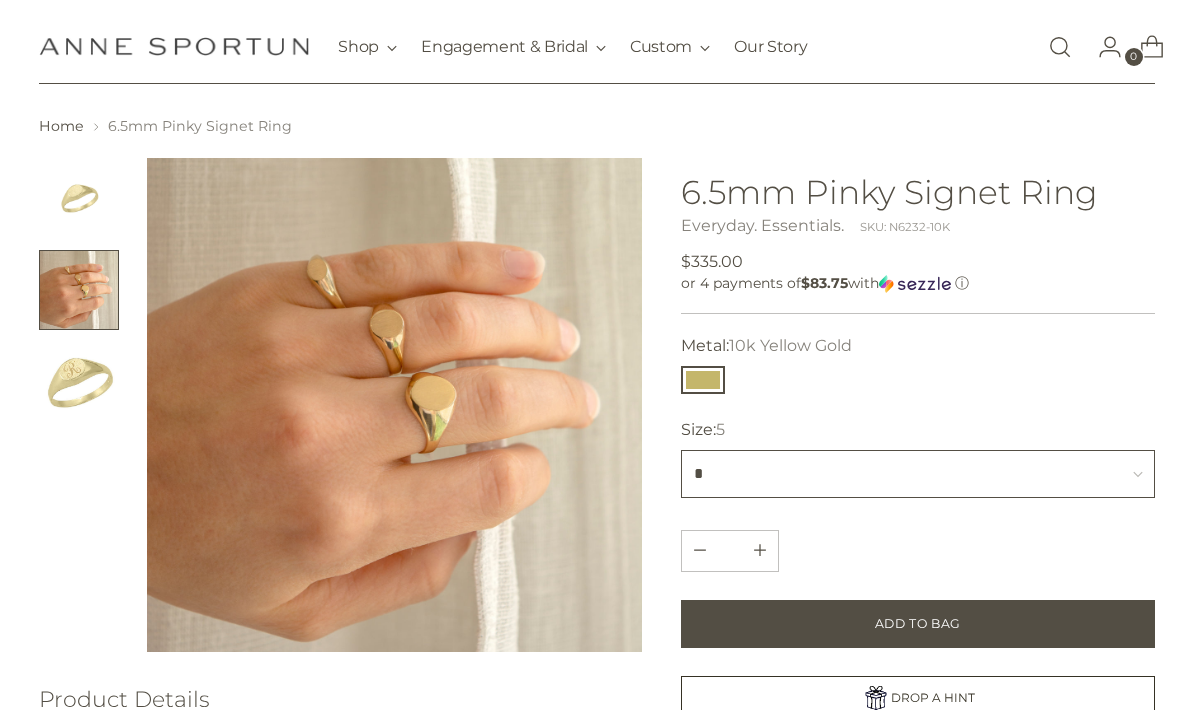 click on "*" at bounding box center (917, 474) 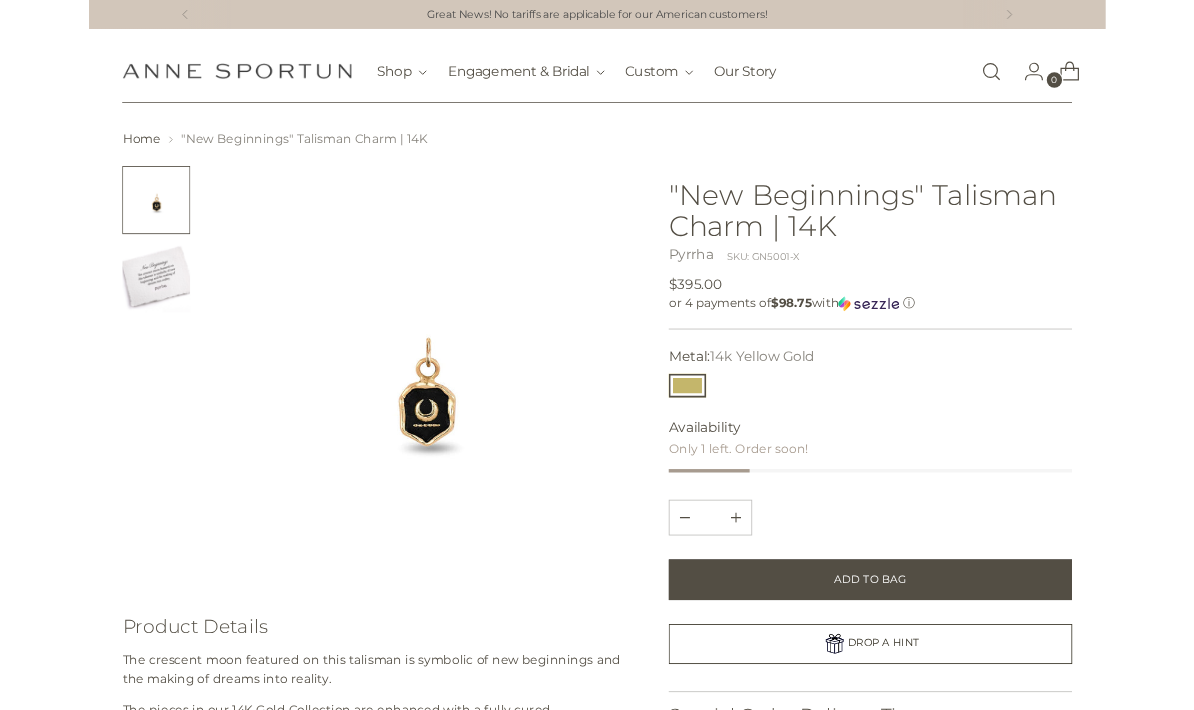 scroll, scrollTop: 0, scrollLeft: 0, axis: both 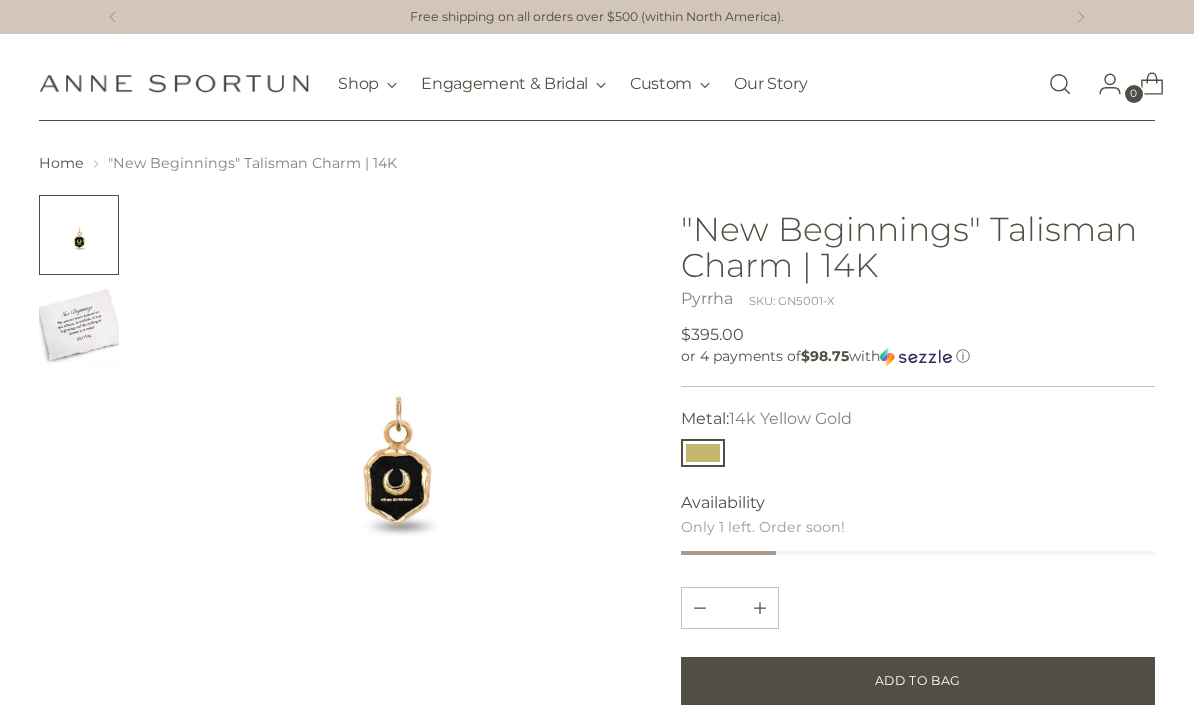 click at bounding box center (79, 327) 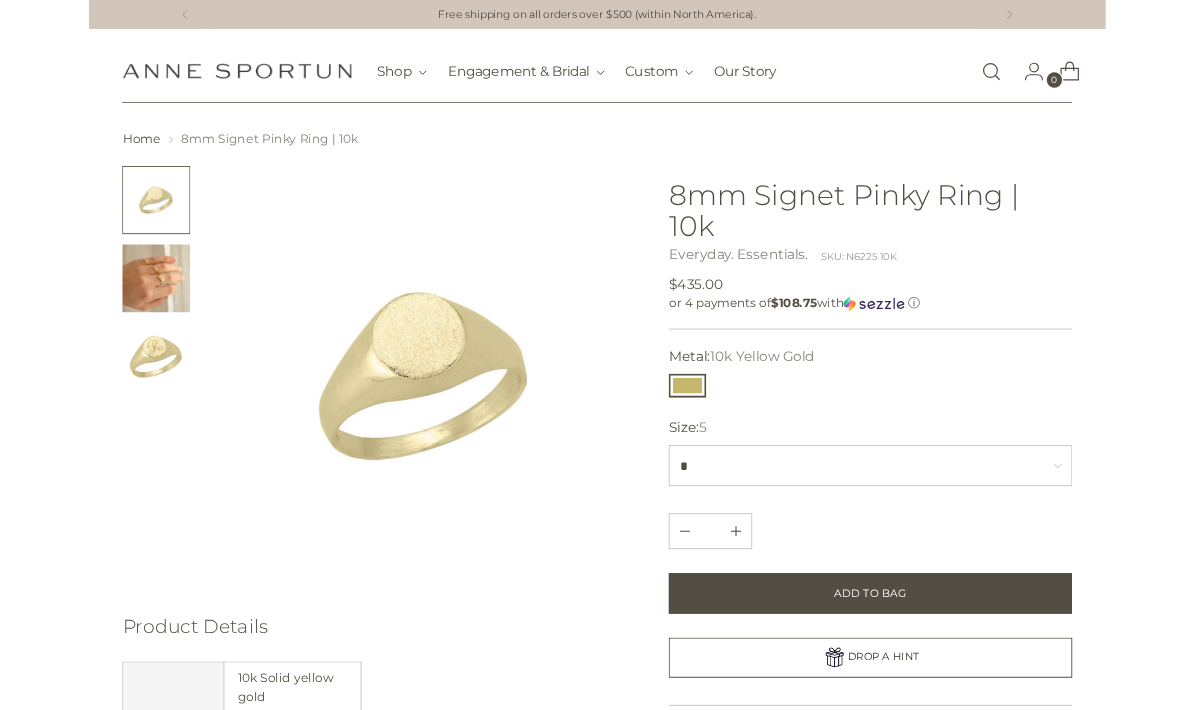 scroll, scrollTop: 0, scrollLeft: 0, axis: both 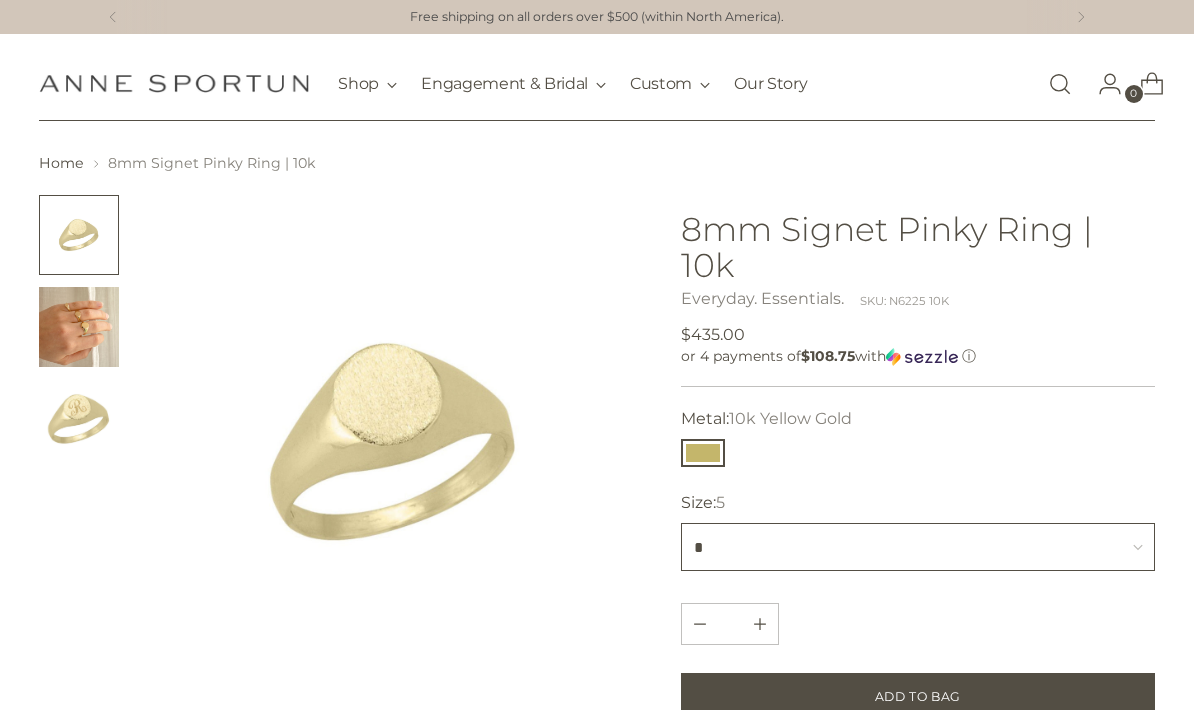 click on "*" at bounding box center [917, 547] 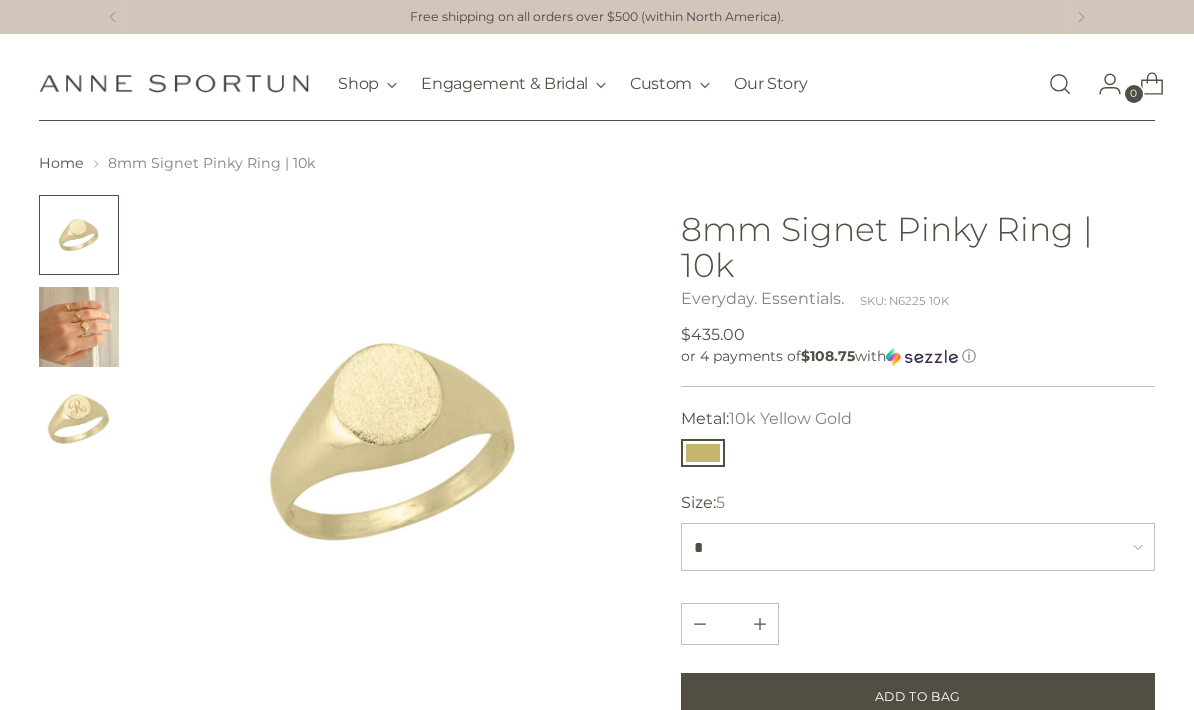 click at bounding box center (79, 327) 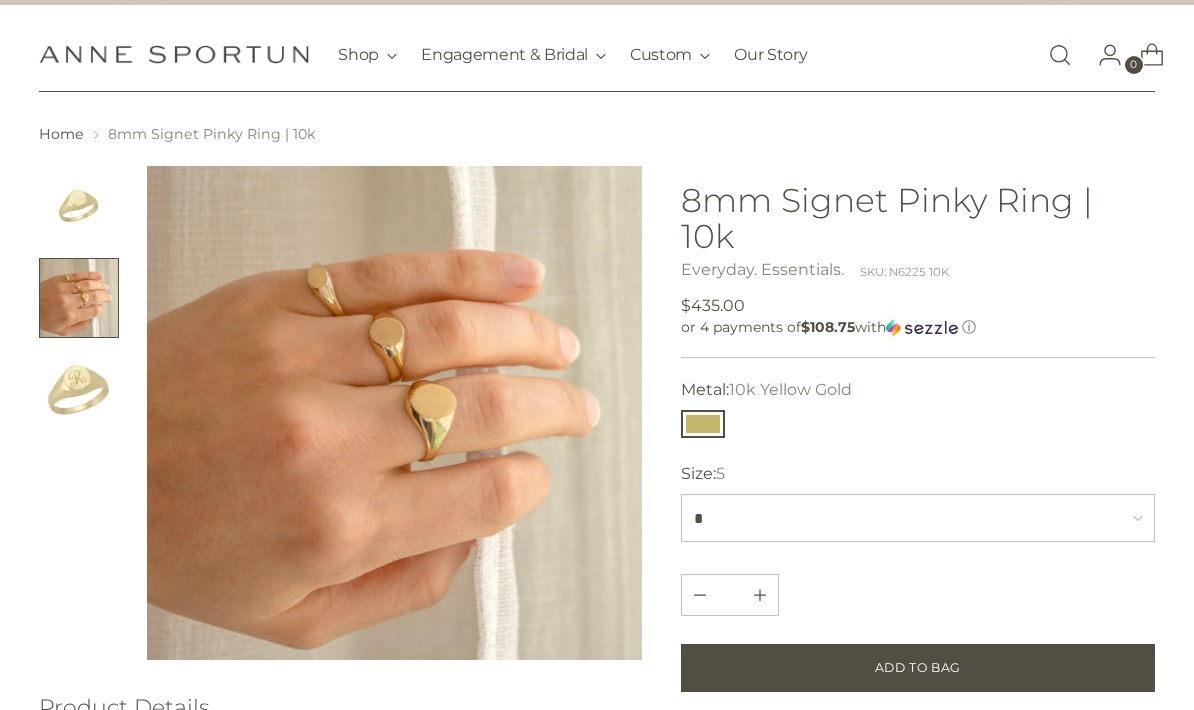 scroll, scrollTop: 0, scrollLeft: 0, axis: both 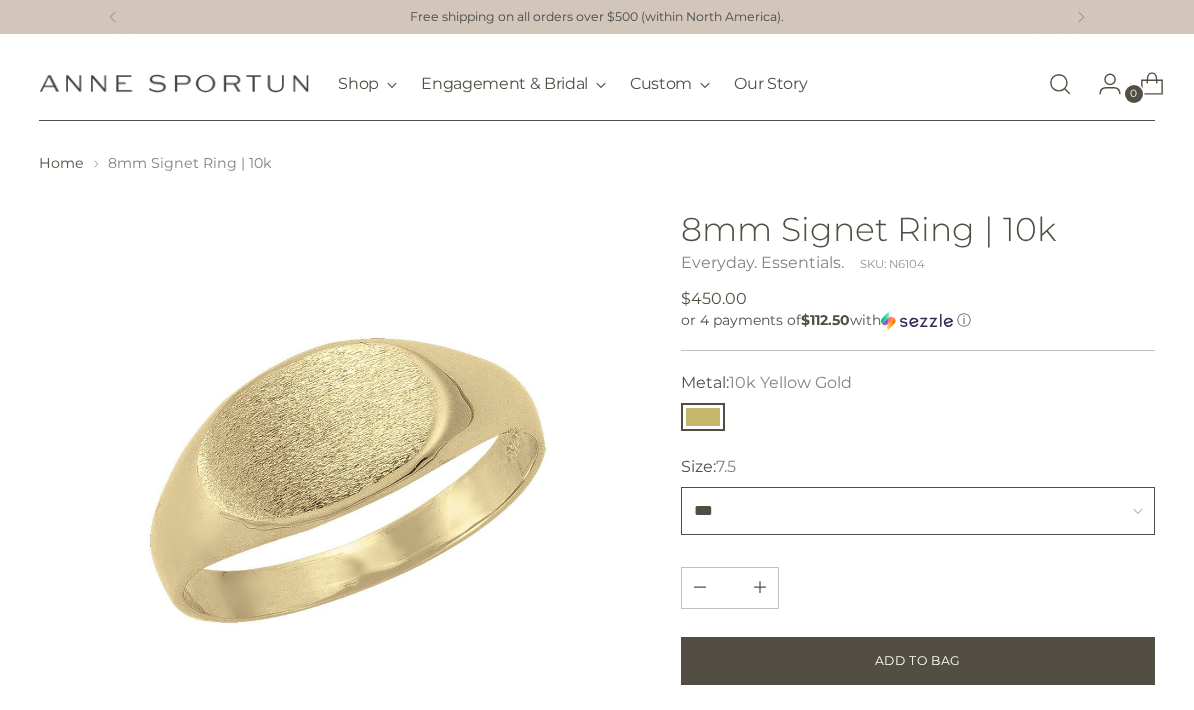 click on "***" at bounding box center (917, 511) 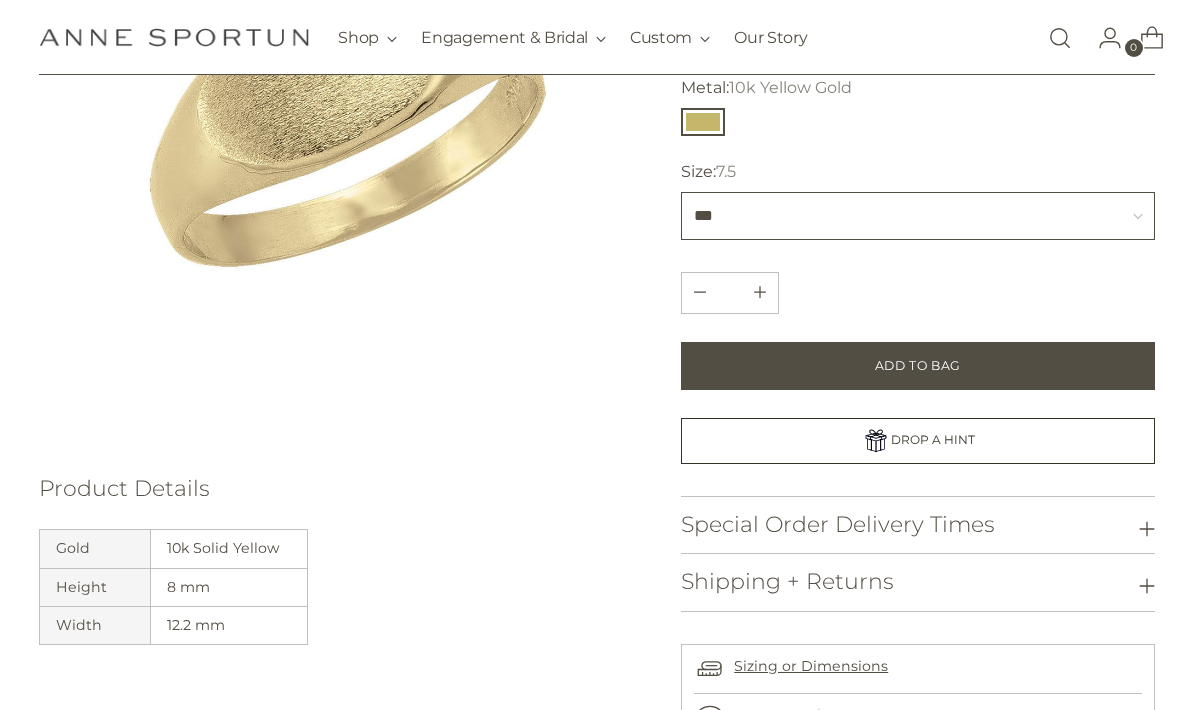 scroll, scrollTop: 355, scrollLeft: 0, axis: vertical 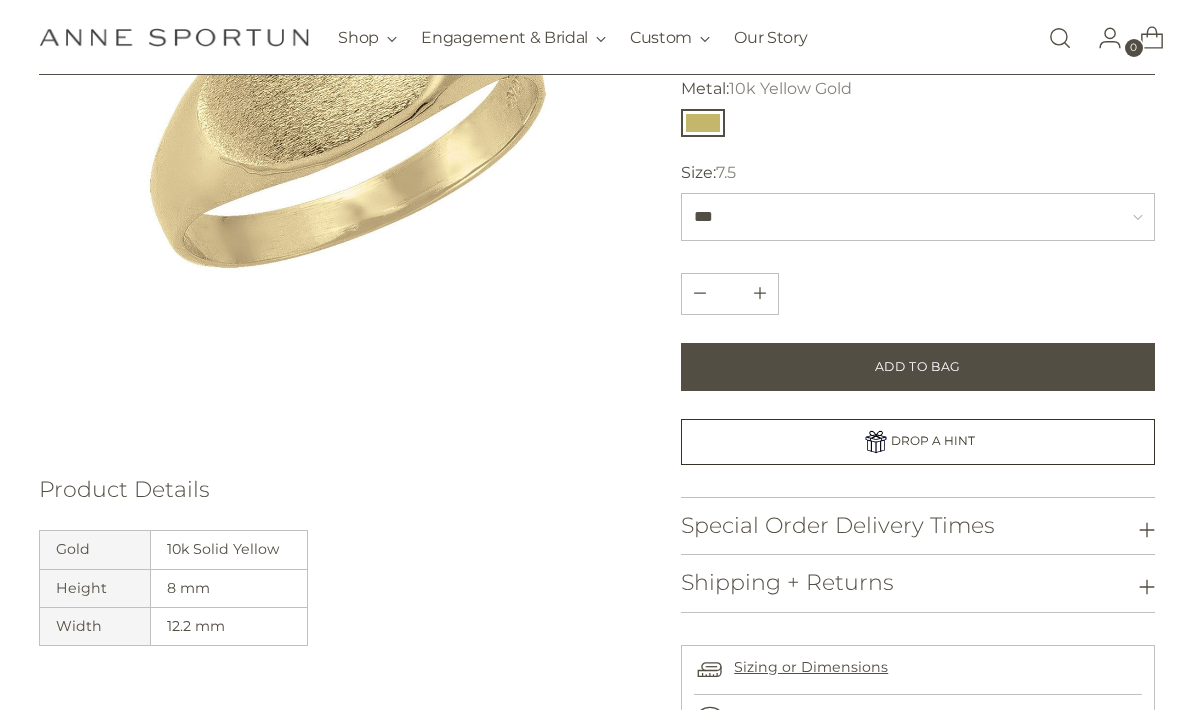 click on "Special Order Delivery Times" at bounding box center (838, 527) 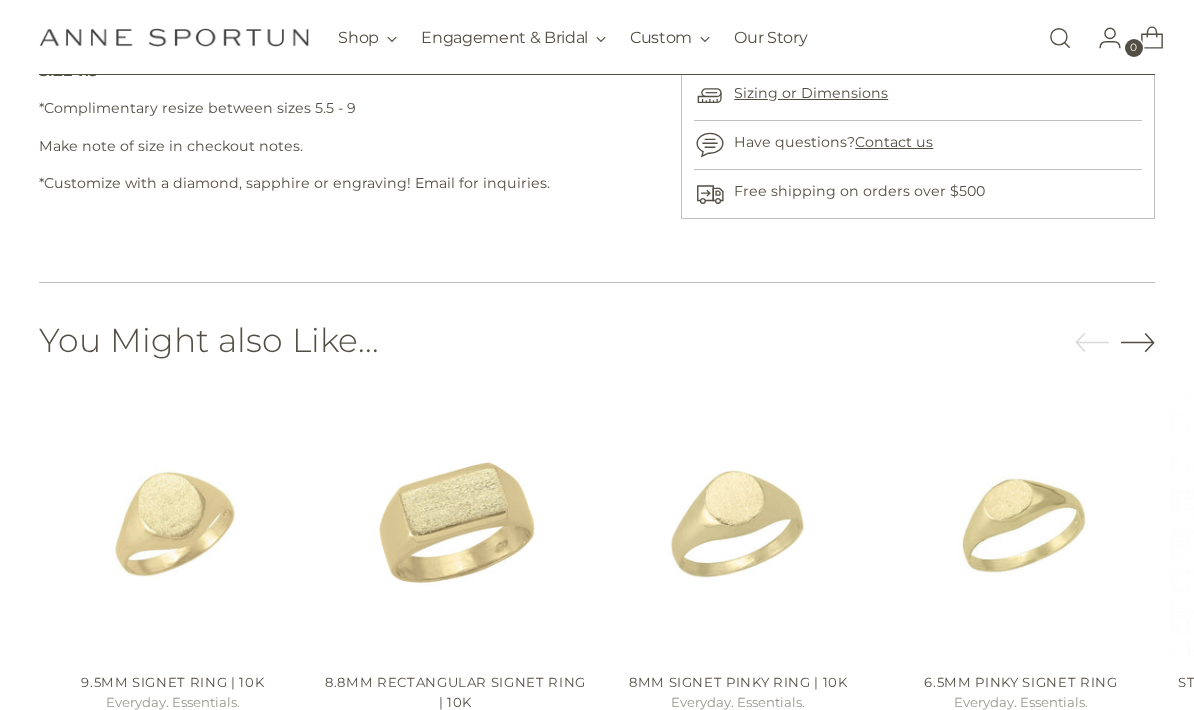 scroll, scrollTop: 1124, scrollLeft: 0, axis: vertical 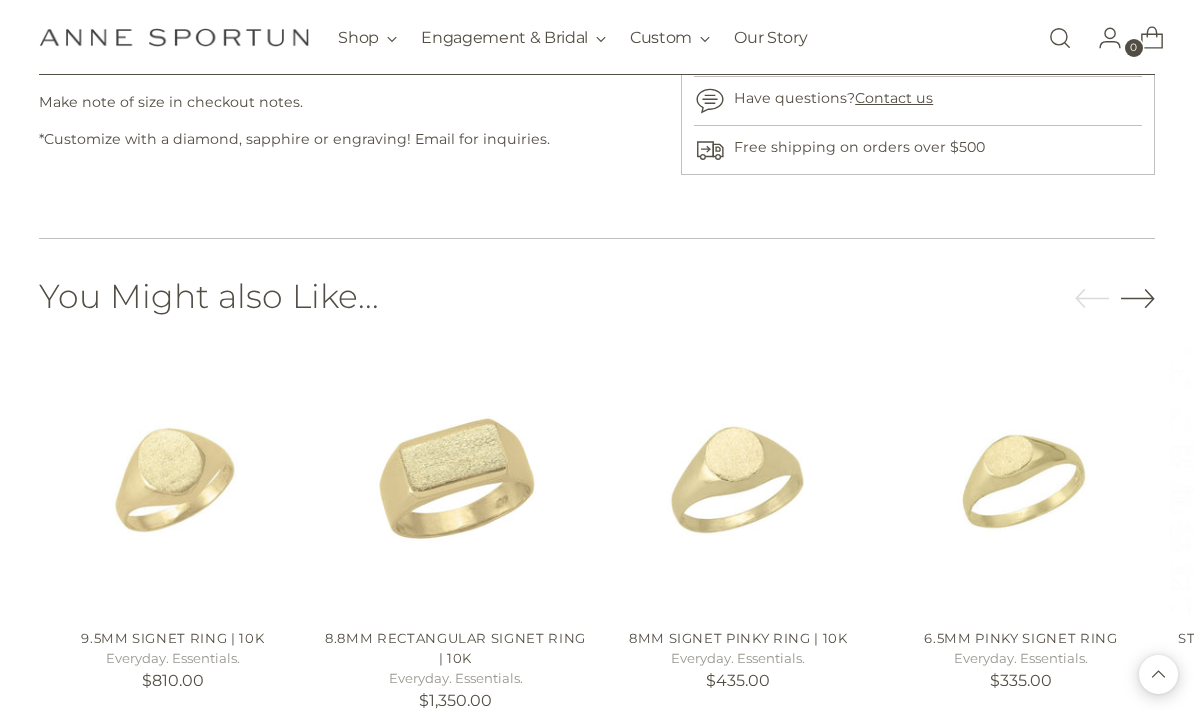 click at bounding box center (738, 480) 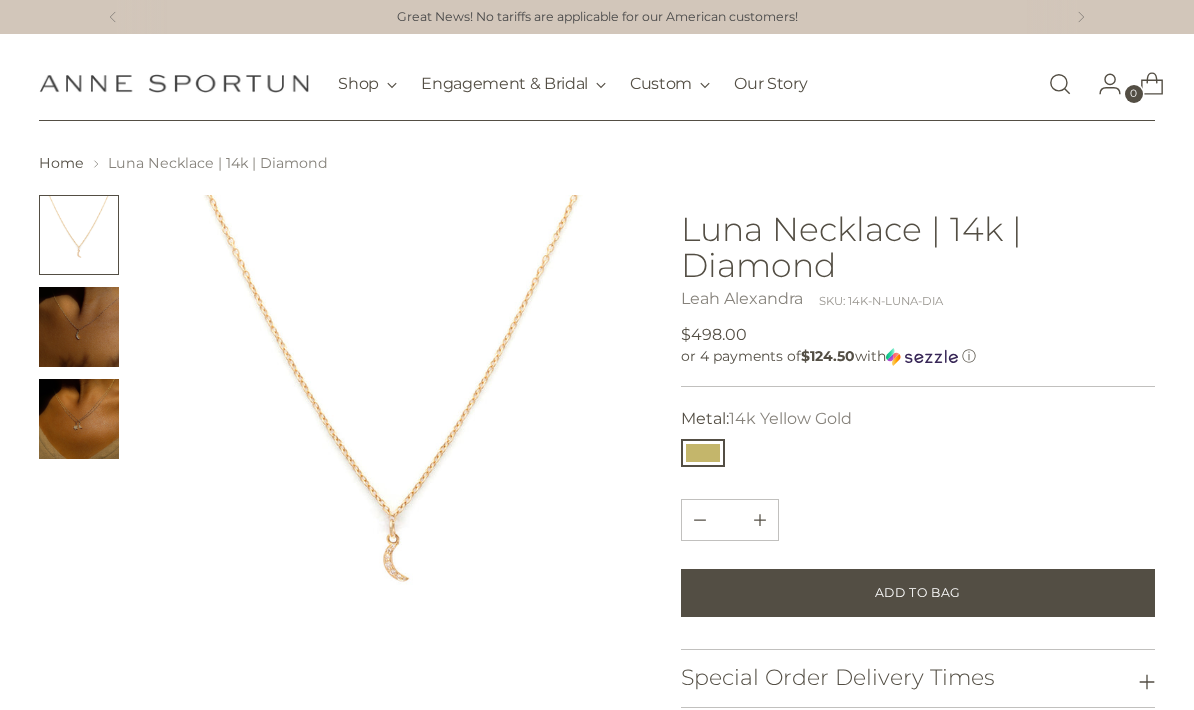 scroll, scrollTop: 0, scrollLeft: 0, axis: both 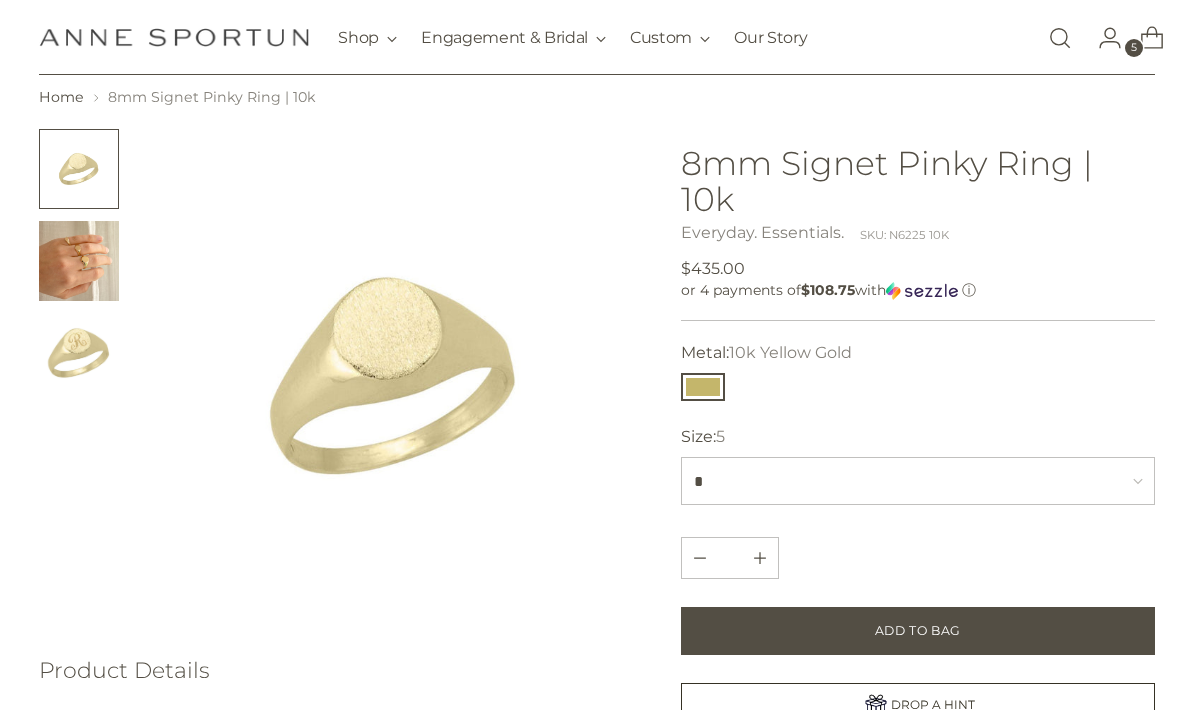 click on "Add to Bag" at bounding box center (917, 631) 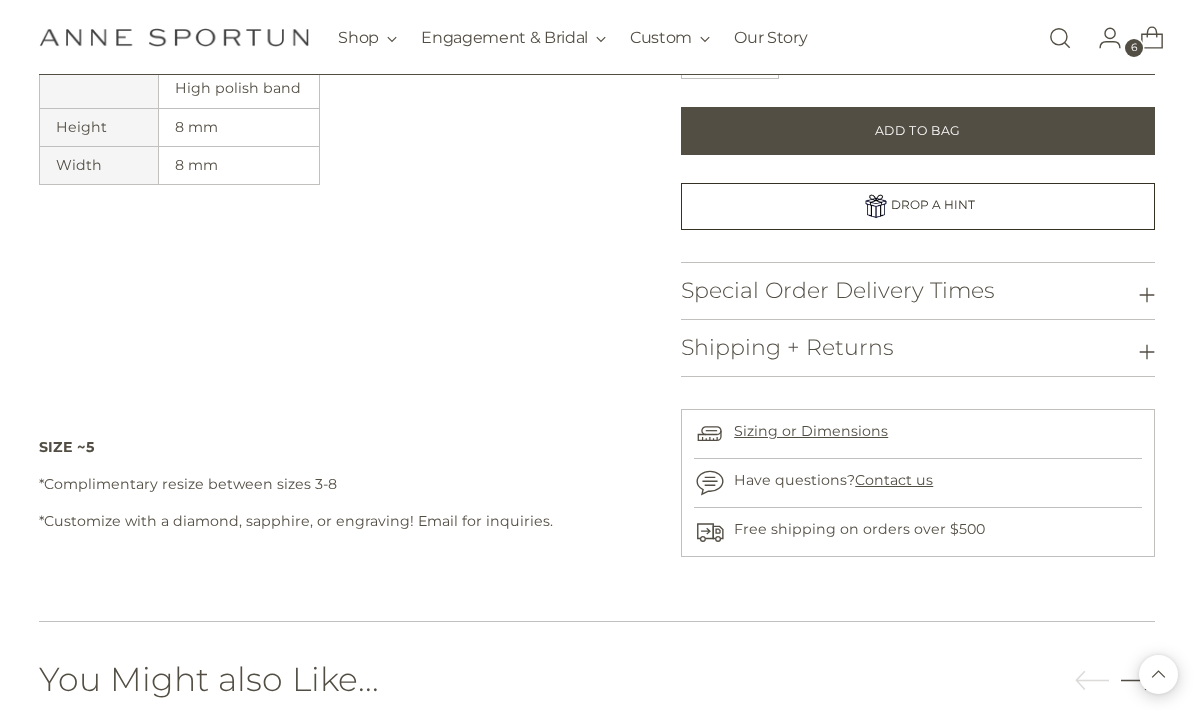 scroll, scrollTop: 798, scrollLeft: 0, axis: vertical 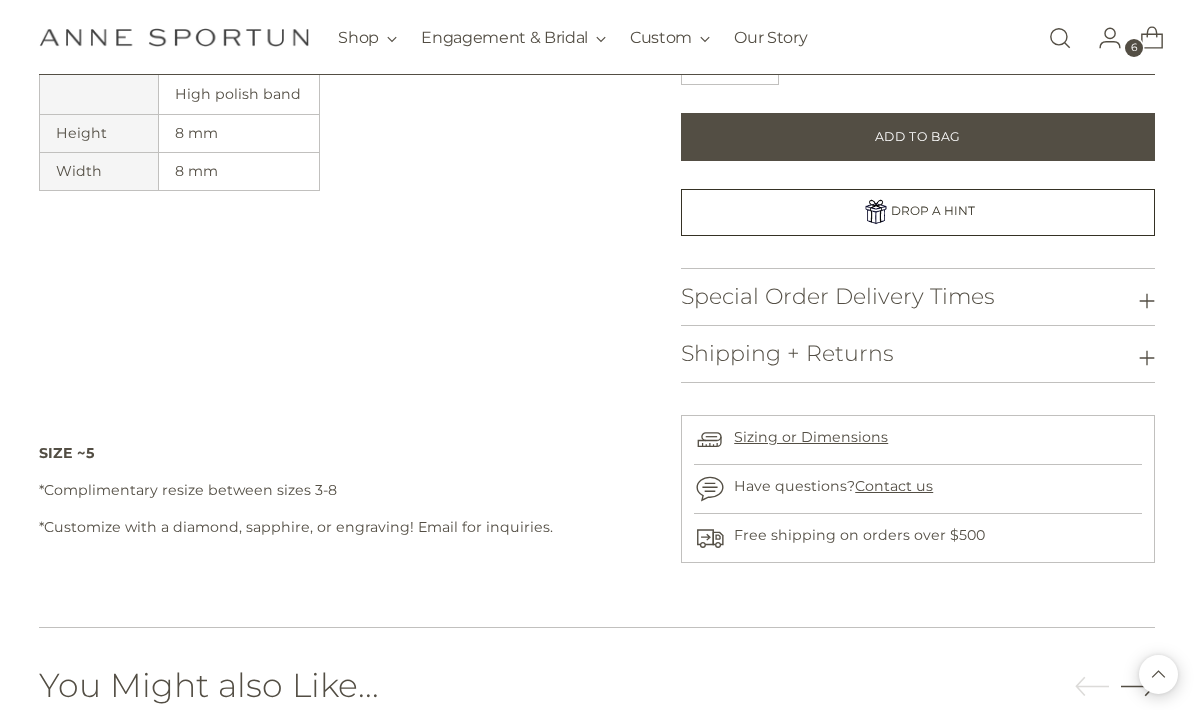 click on "Special Order Delivery Times" at bounding box center (838, 296) 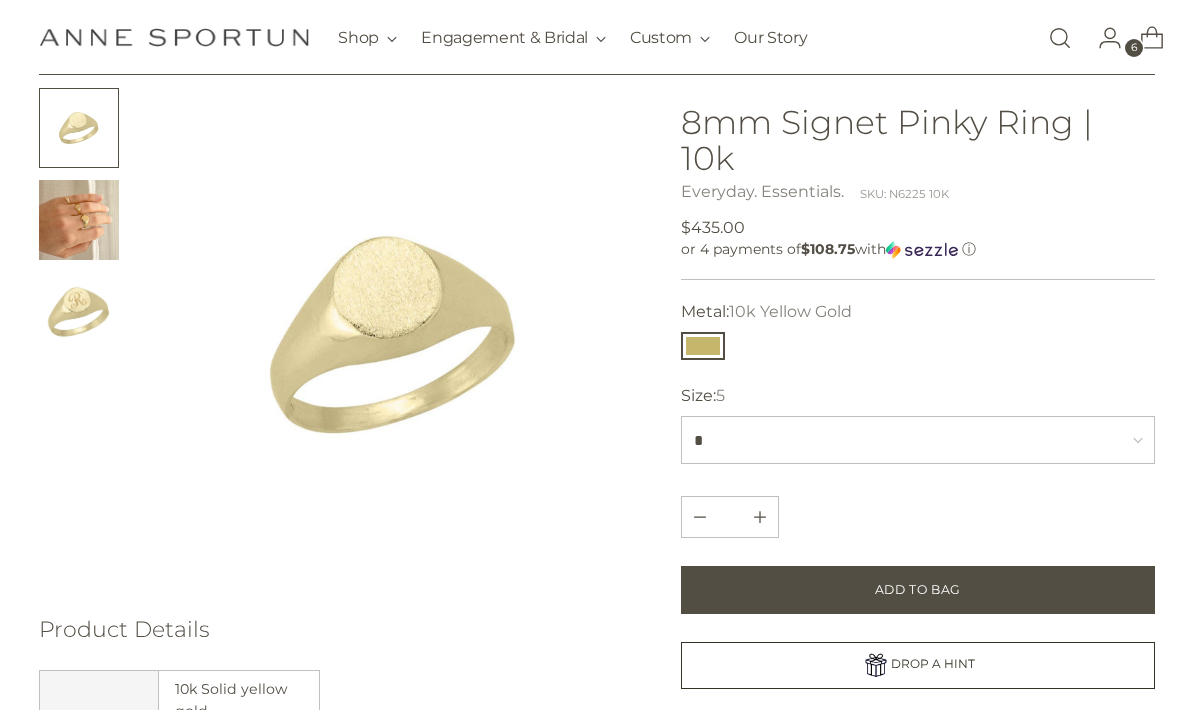 scroll, scrollTop: 0, scrollLeft: 0, axis: both 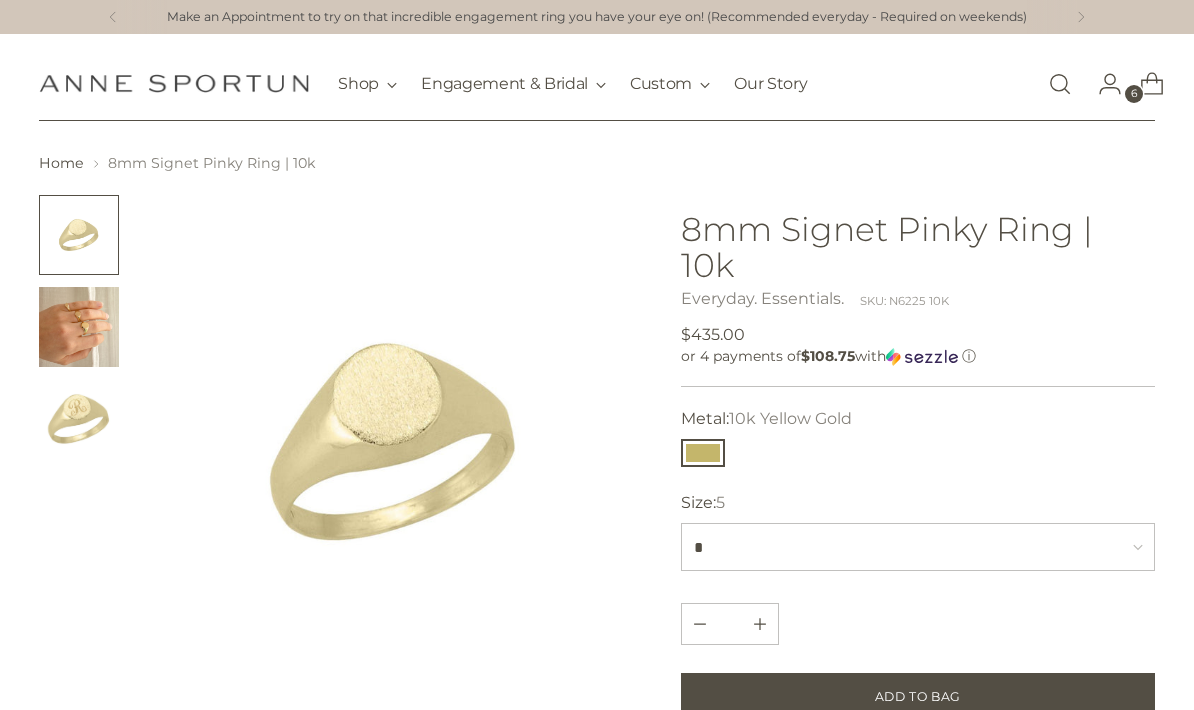 click at bounding box center [79, 327] 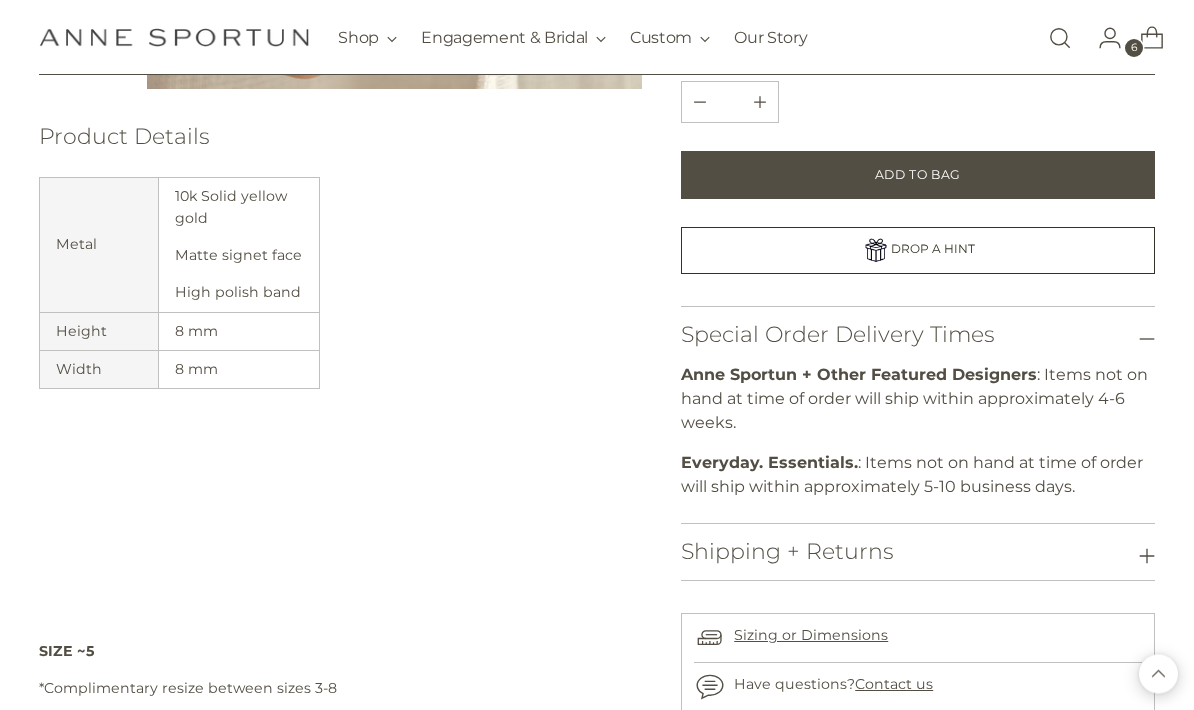 scroll, scrollTop: 509, scrollLeft: 0, axis: vertical 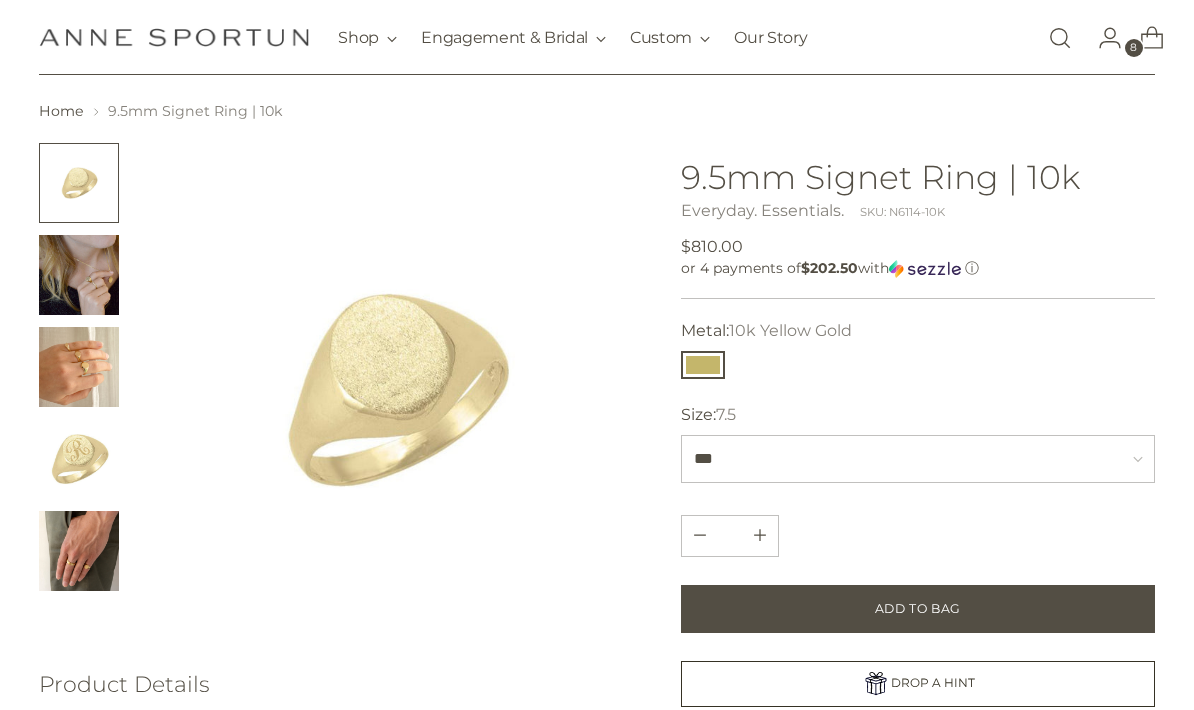 click at bounding box center (79, 275) 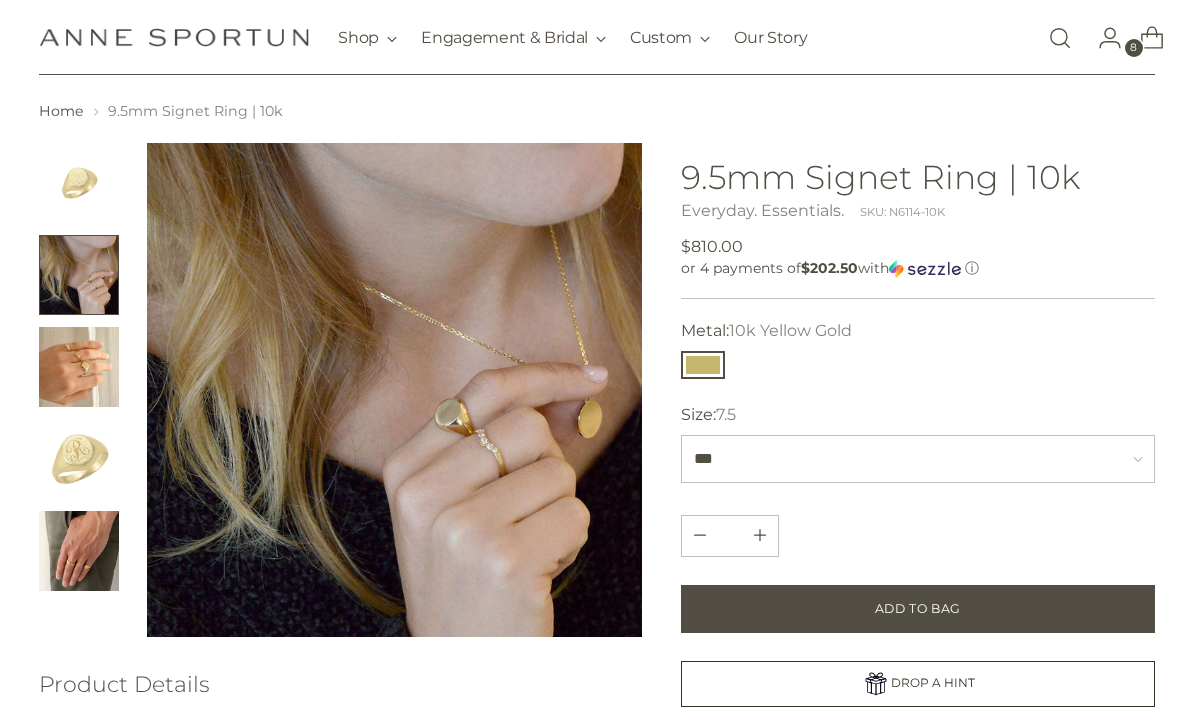 click at bounding box center (79, 551) 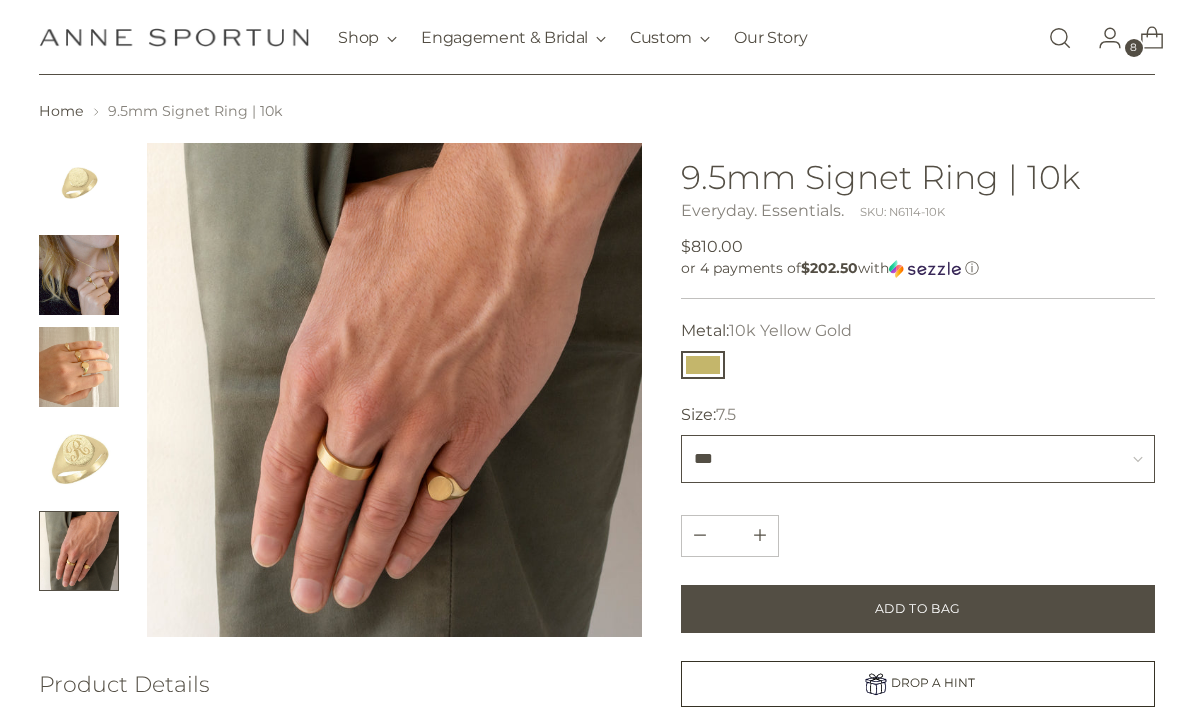 click on "***" at bounding box center (917, 459) 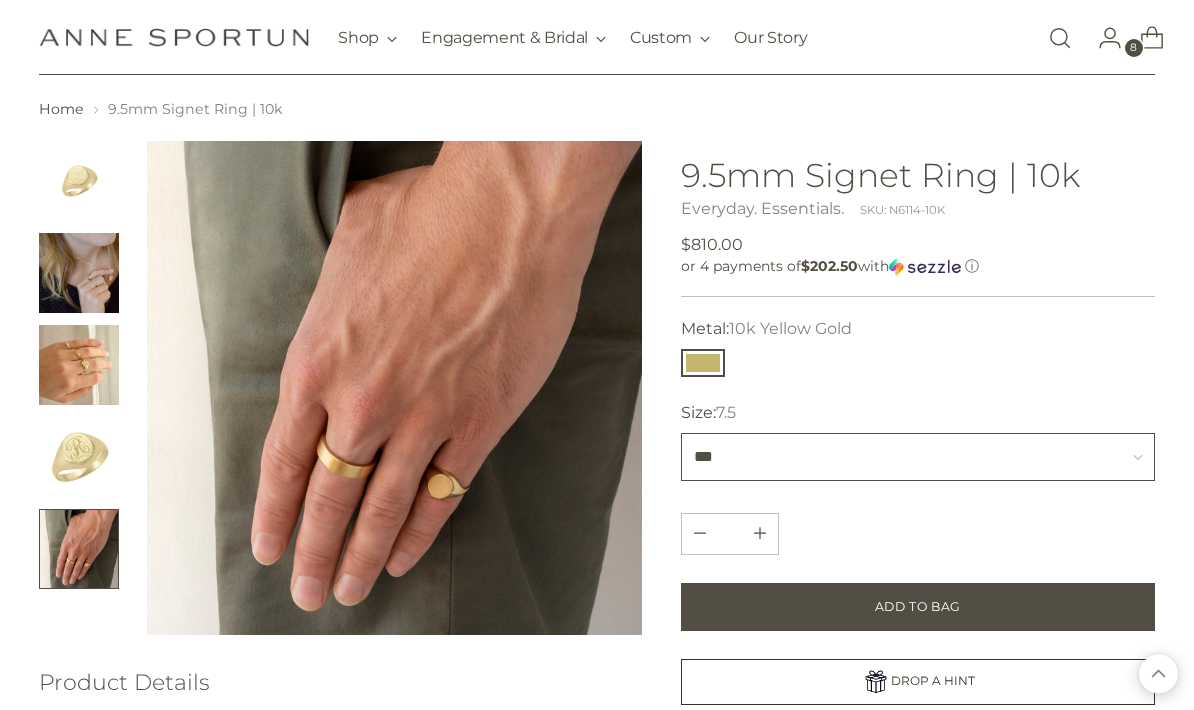 scroll, scrollTop: 0, scrollLeft: 0, axis: both 